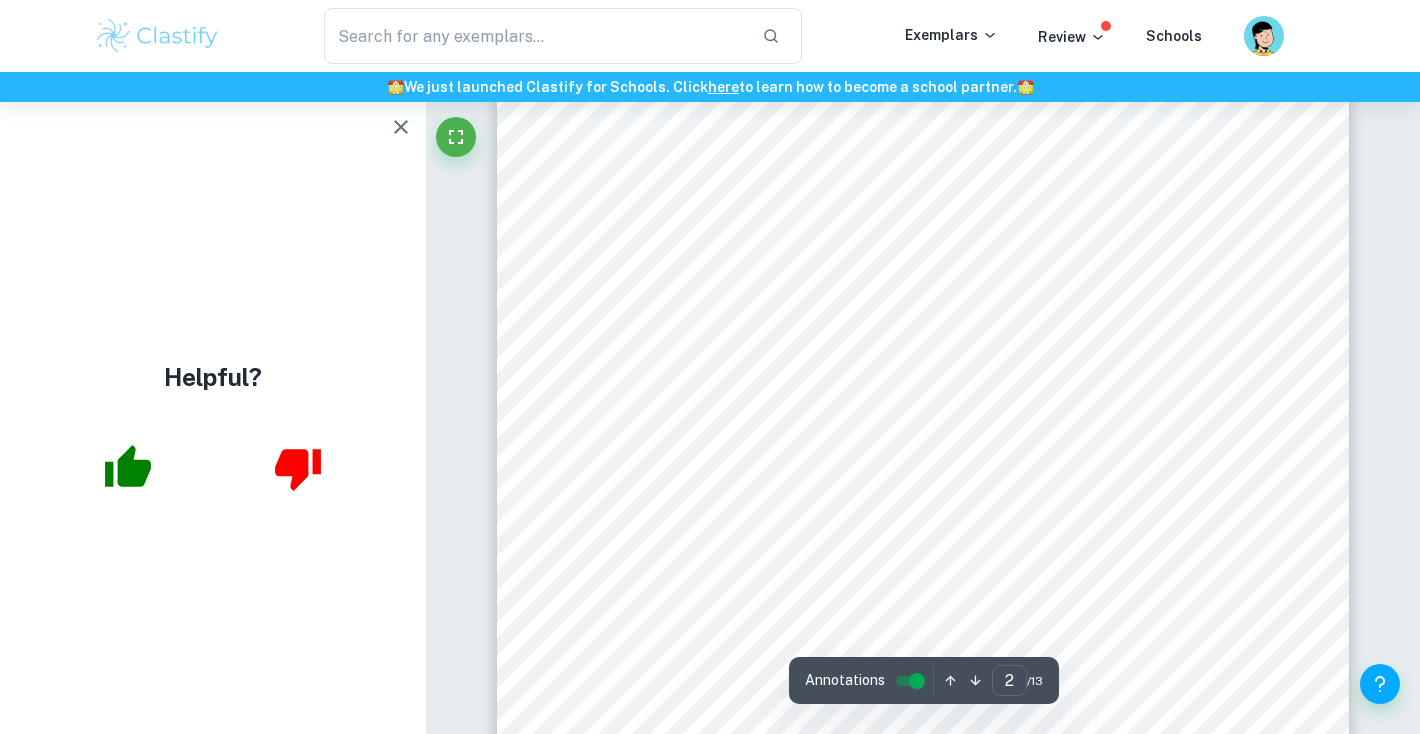 scroll, scrollTop: 1431, scrollLeft: 0, axis: vertical 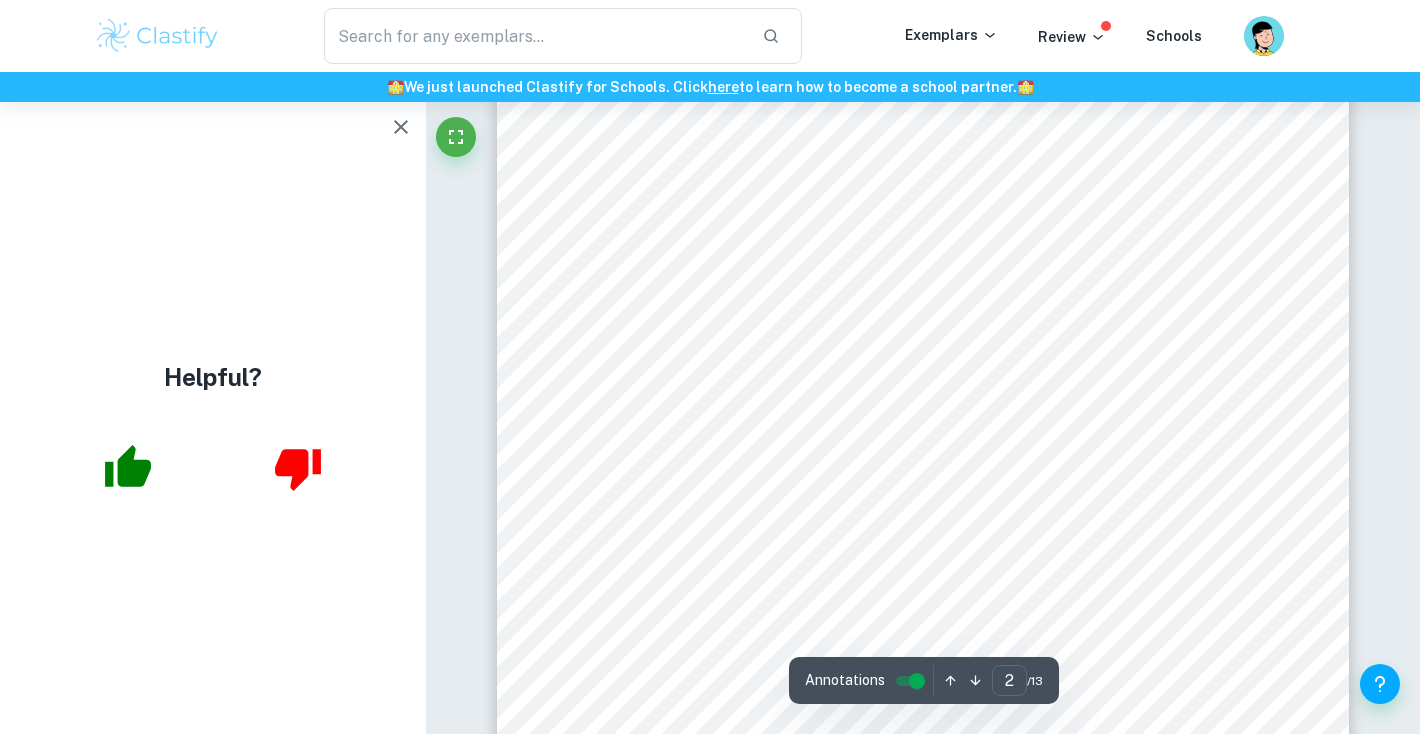 drag, startPoint x: 790, startPoint y: 423, endPoint x: 566, endPoint y: 339, distance: 239.2321 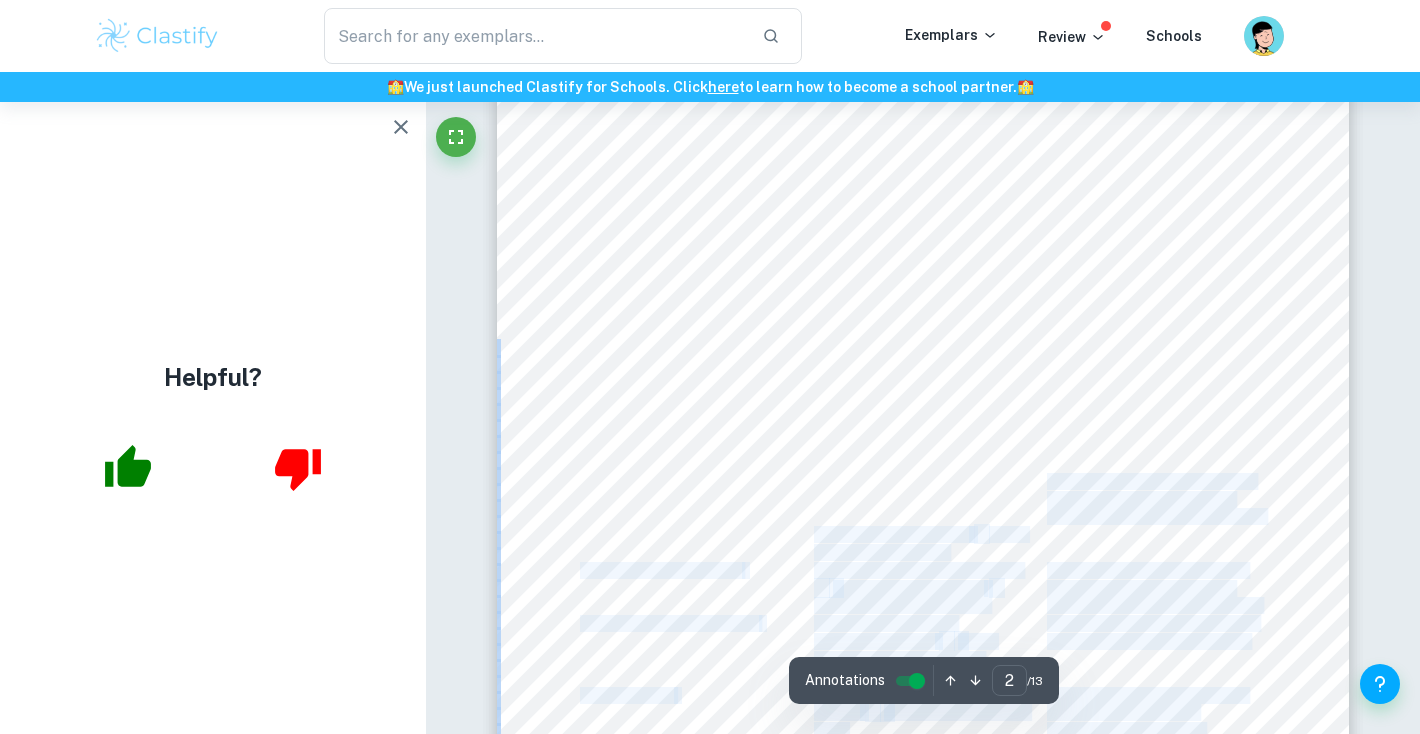 drag, startPoint x: 569, startPoint y: 343, endPoint x: 736, endPoint y: 387, distance: 172.69916 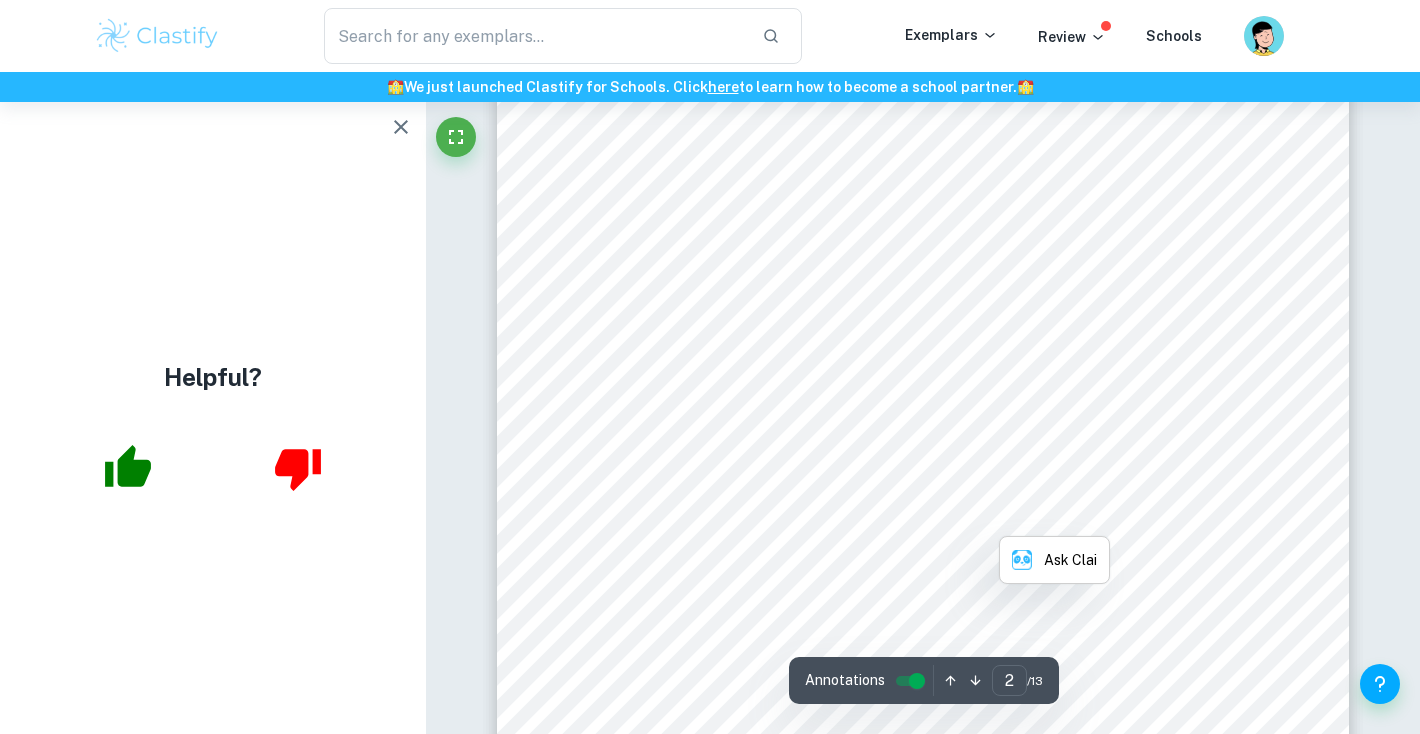 click on "IB Biology IA 2 This relationship will be used to determine the predict the amount of protein left in the solution after the pepsin has been given time to react with the albumin. Because the inhibition of pepsin activity will result in more albumen left over, it is hypothesised that the highest absorbance of solution will be observed when the solution is most alkaline, or when the most baking soda has been added. Hypothesis: As the mass of baking powder in the albumin-pepsin solution increases, the presence of proteins as indicated by the solution9s absorbance of light at 540nm will   increase   as pepsin activity slows and the albumin9s polypeptide chains remain intact. This is due to the strong alkalinity of [MEDICAL_DATA] which will cause the pH of the solution to rise increasingly as more baking soda is added, subsequently inhibiting pepsin activity as the pH deviates further from its optimal pH of 2. When biuret reagent is added, the   absorbance   of   light   at   540nm   will   be   directly" at bounding box center [923, 492] 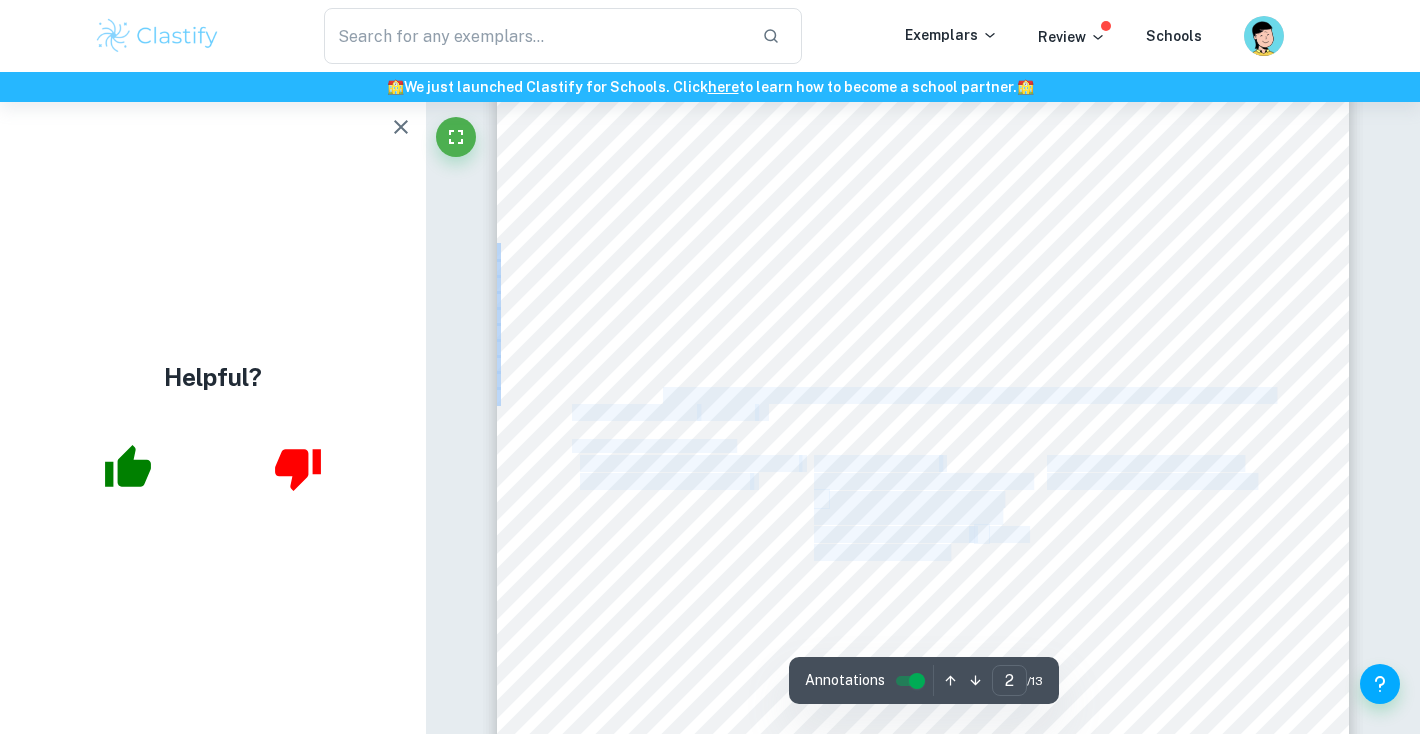 drag, startPoint x: 778, startPoint y: 417, endPoint x: 668, endPoint y: 394, distance: 112.37882 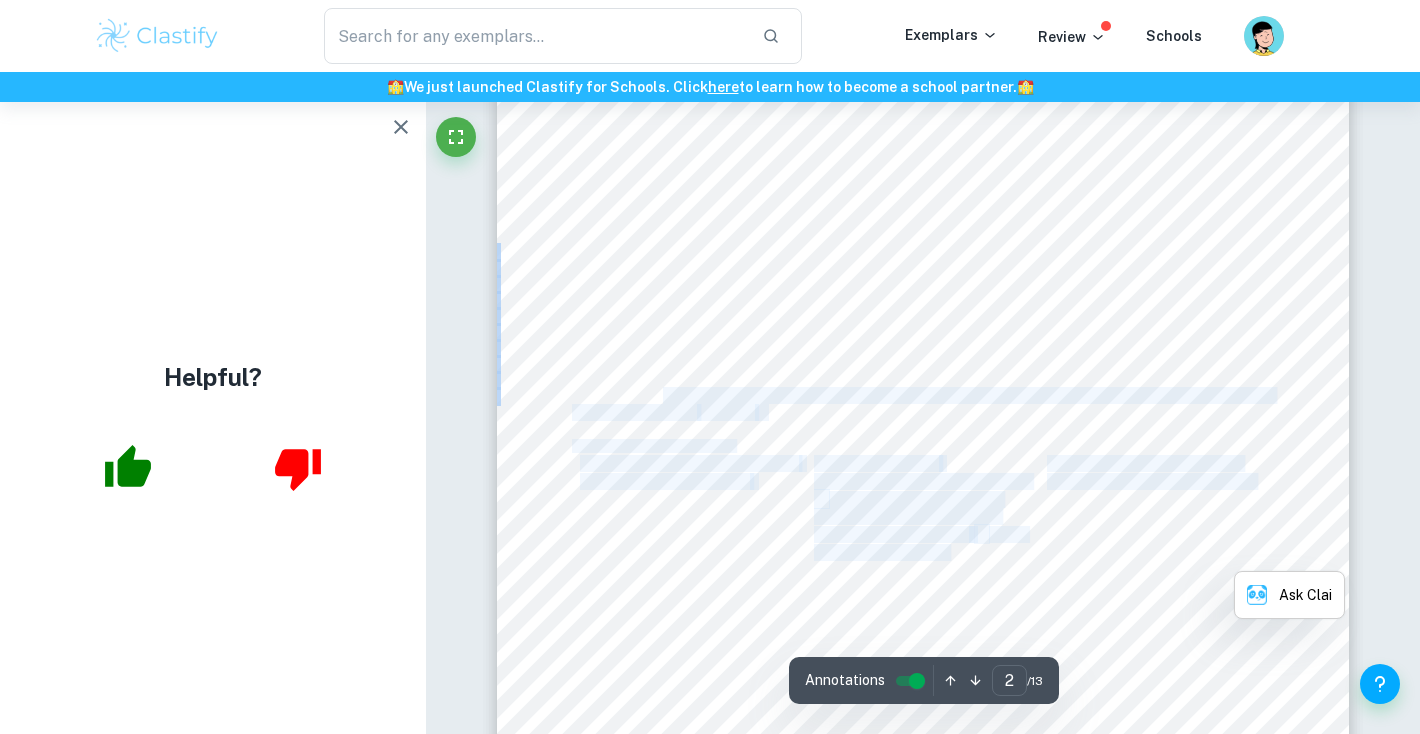 click on "The absorbance of light of solution at 540nm measured by PASCO spectrometer and" at bounding box center (967, 395) 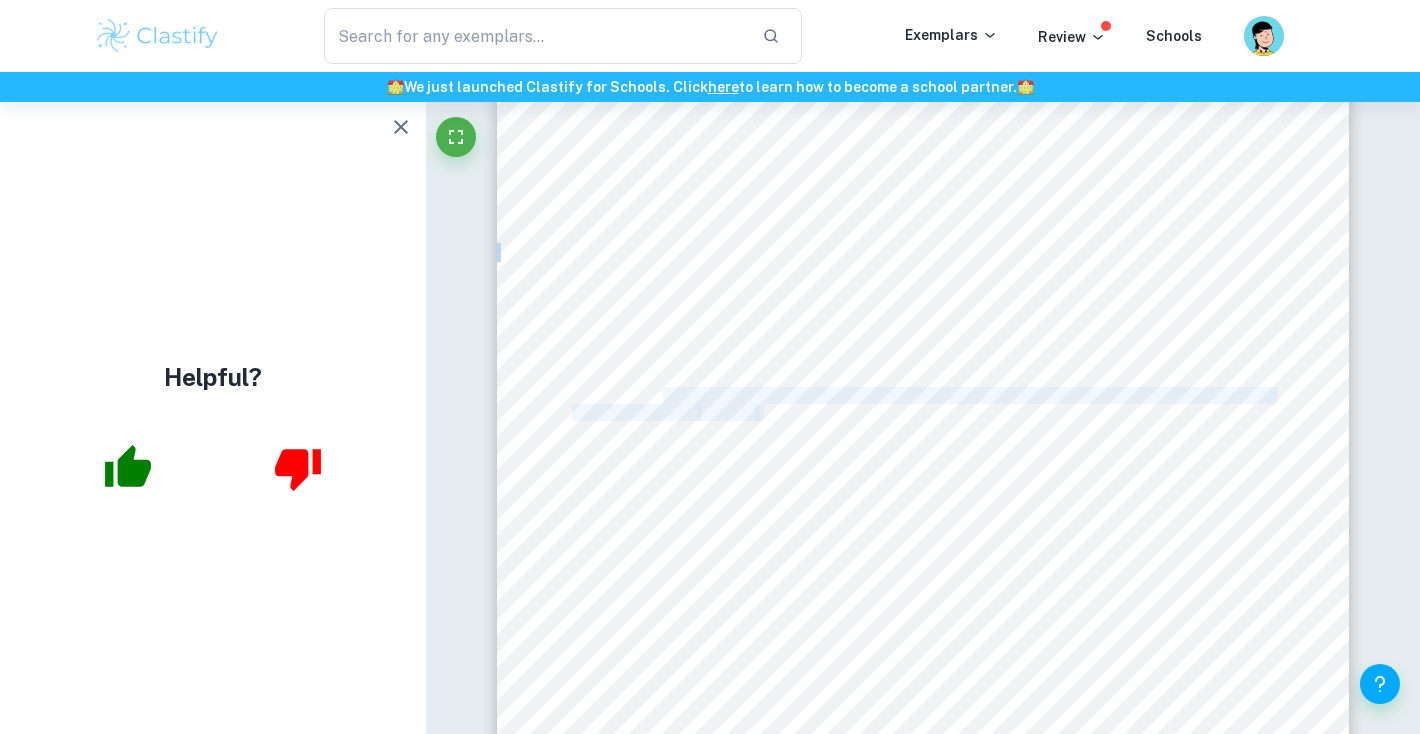 drag, startPoint x: 668, startPoint y: 394, endPoint x: 760, endPoint y: 406, distance: 92.779305 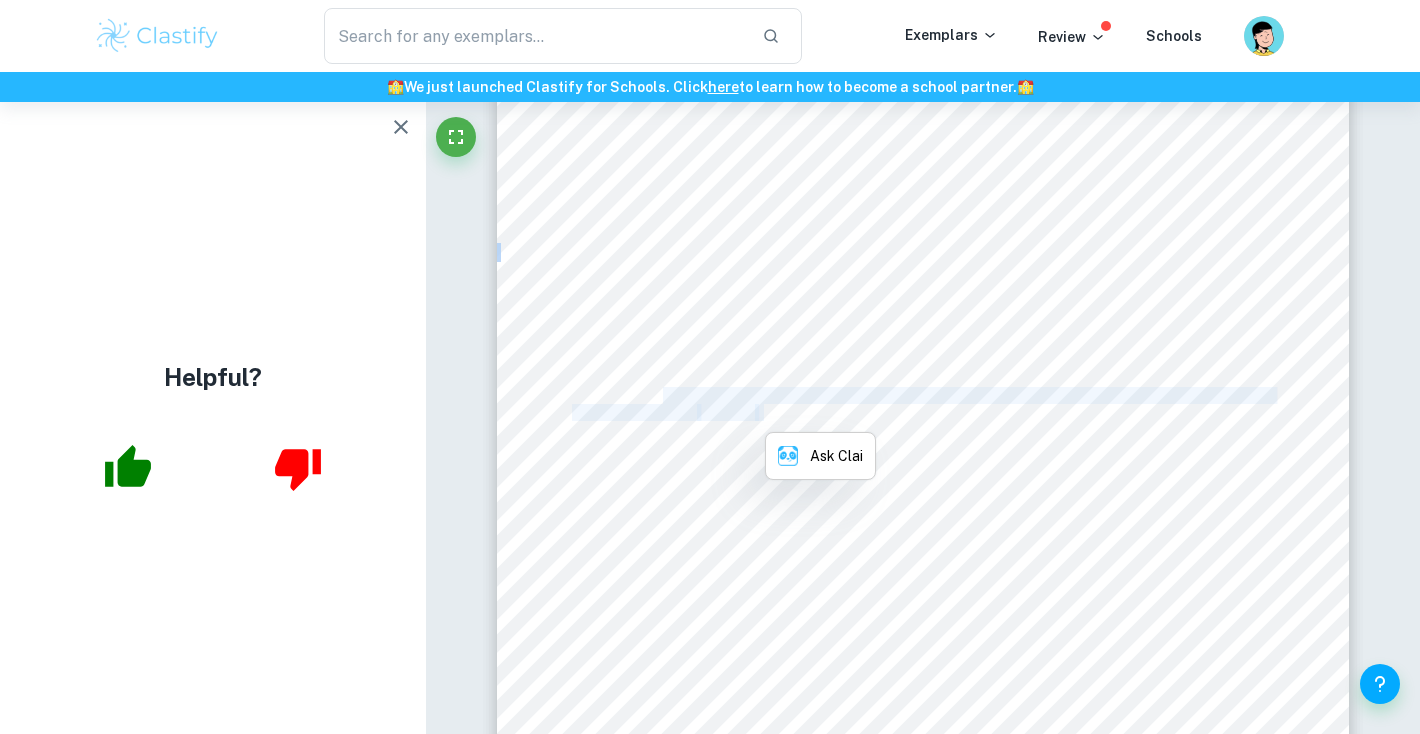 click on ")." at bounding box center (759, 412) 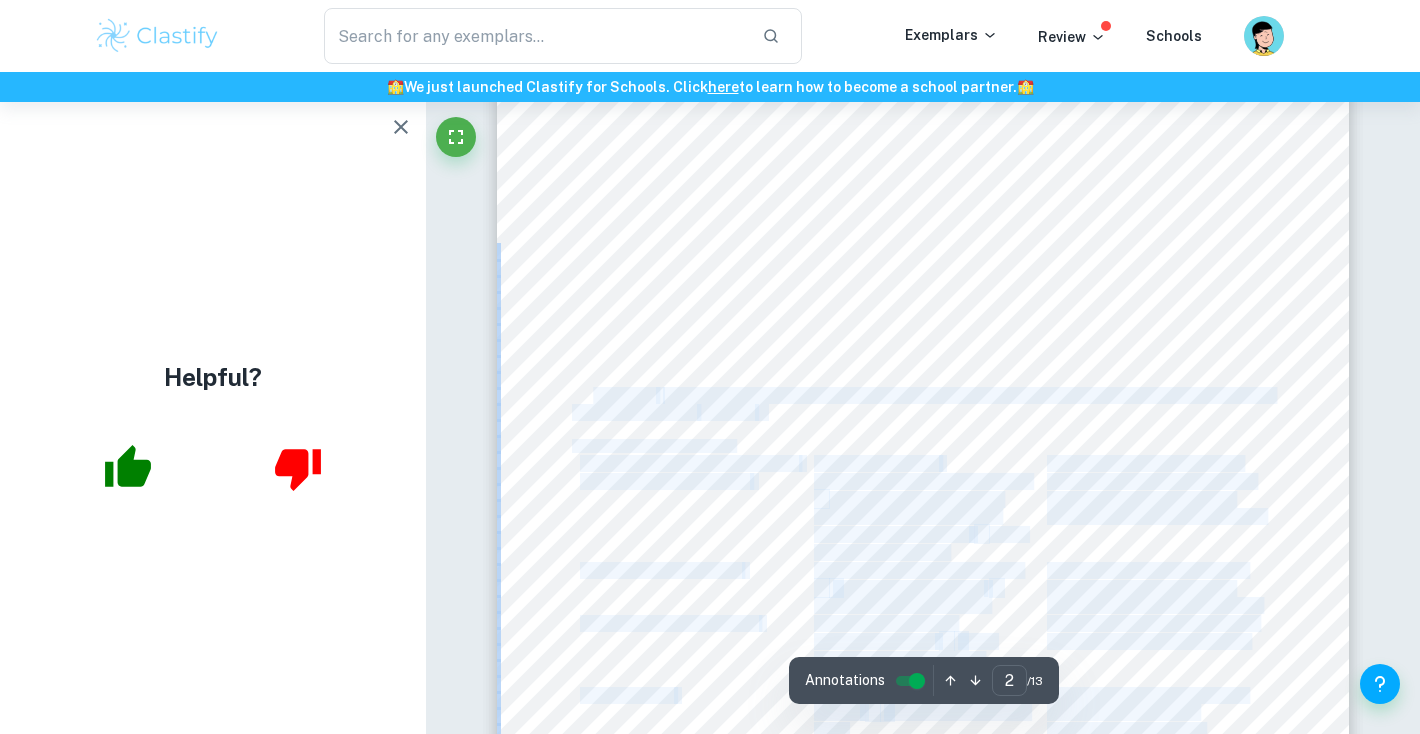 drag, startPoint x: 771, startPoint y: 410, endPoint x: 588, endPoint y: 400, distance: 183.27303 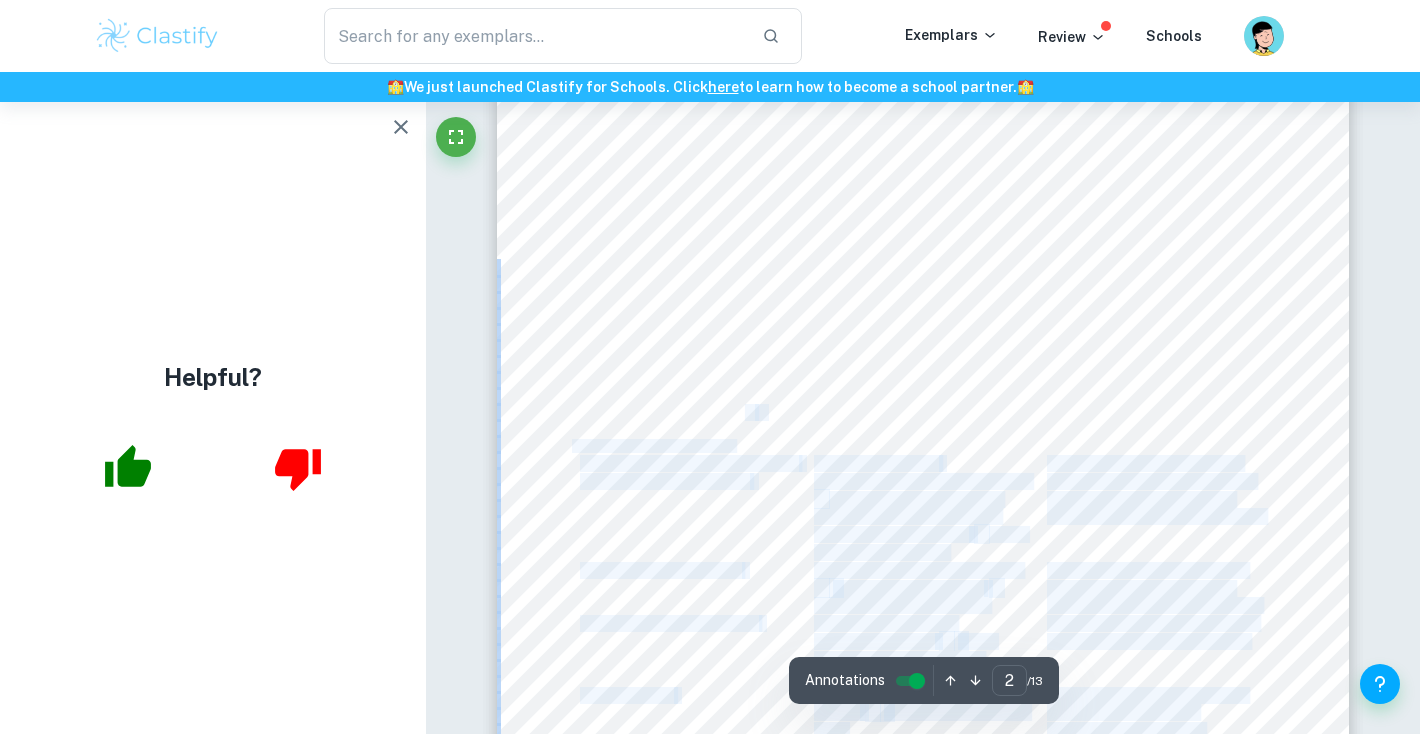 drag, startPoint x: 570, startPoint y: 392, endPoint x: 749, endPoint y: 405, distance: 179.47145 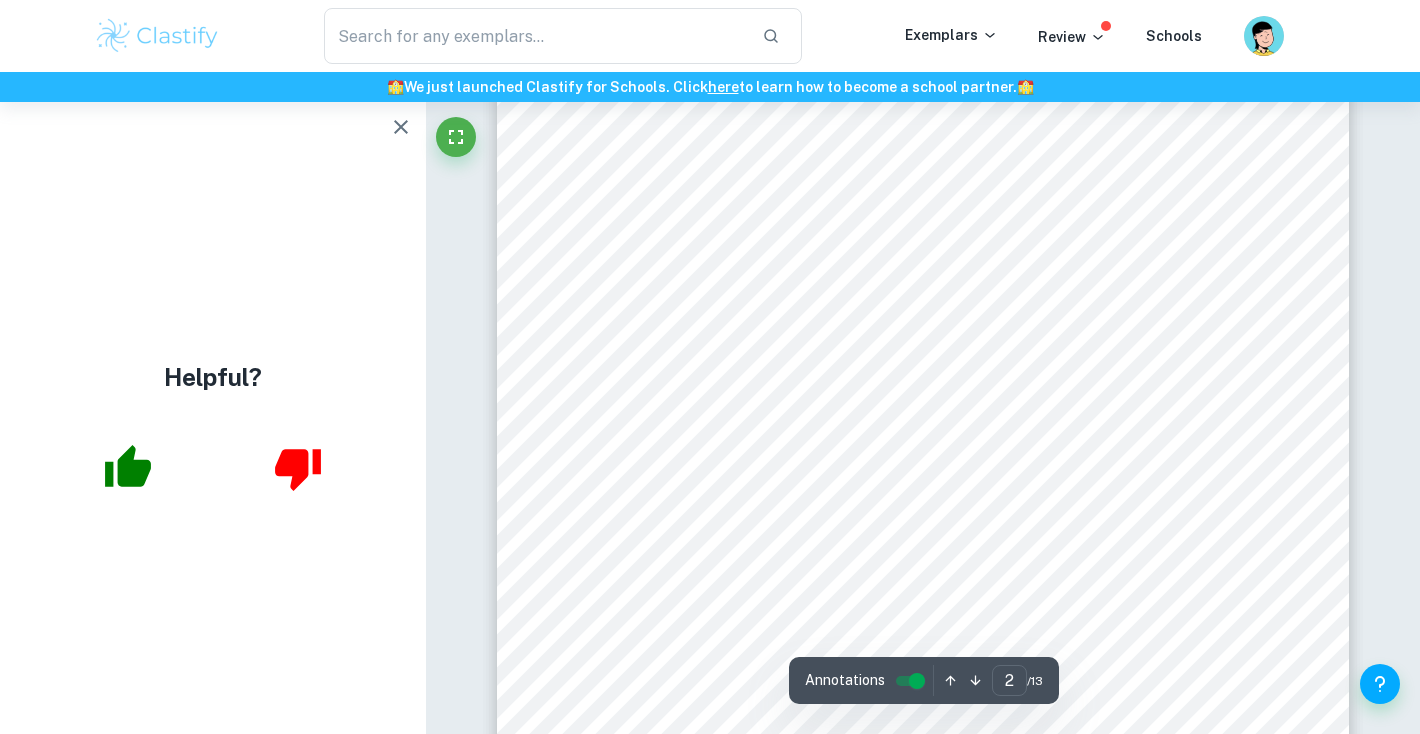 click on "IB Biology IA 2 This relationship will be used to determine the predict the amount of protein left in the solution after the pepsin has been given time to react with the albumin. Because the inhibition of pepsin activity will result in more albumen left over, it is hypothesised that the highest absorbance of solution will be observed when the solution is most alkaline, or when the most baking soda has been added. Hypothesis: As the mass of baking powder in the albumin-pepsin solution increases, the presence of proteins as indicated by the solution9s absorbance of light at 540nm will   increase   as pepsin activity slows and the albumin9s polypeptide chains remain intact. This is due to the strong alkalinity of [MEDICAL_DATA] which will cause the pH of the solution to rise increasingly as more baking soda is added, subsequently inhibiting pepsin activity as the pH deviates further from its optimal pH of 2. When biuret reagent is added, the   absorbance   of   light   at   540nm   will   be   directly" at bounding box center [923, 492] 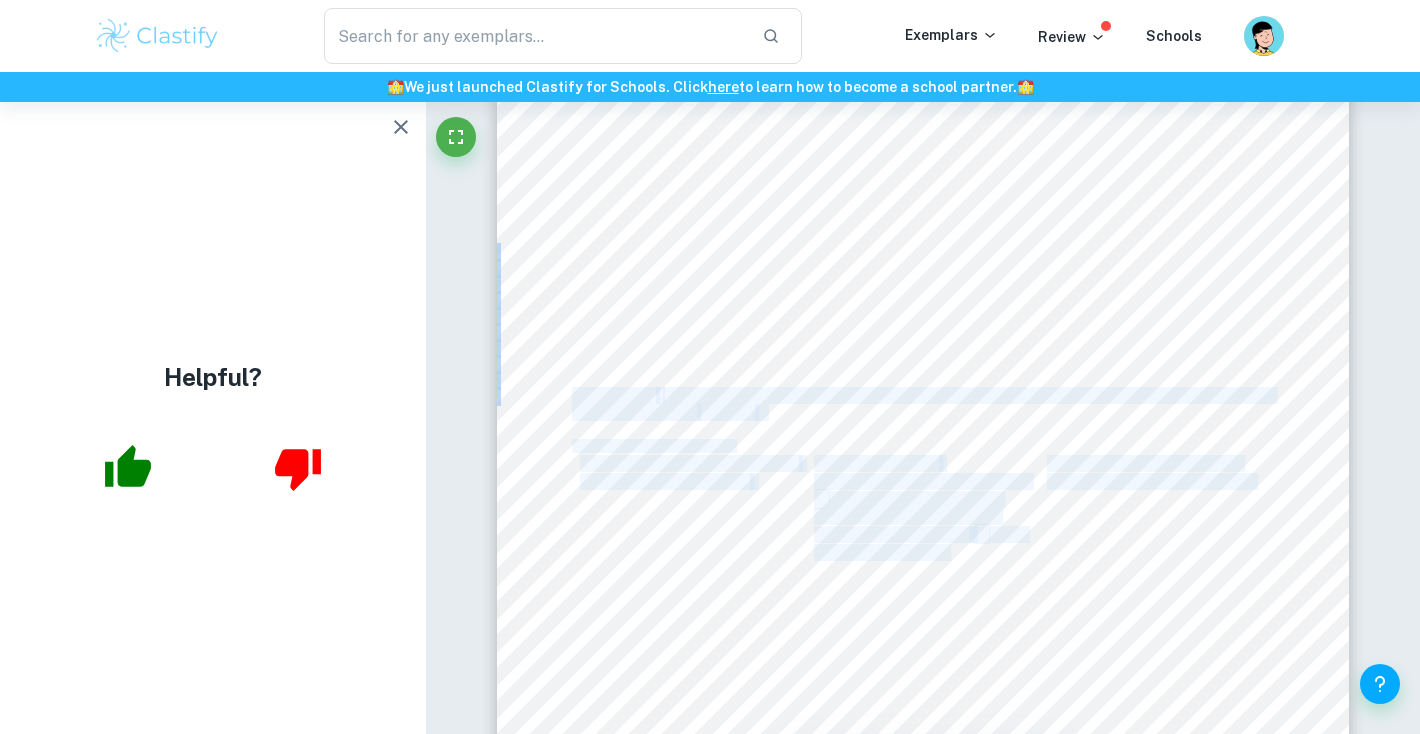 copy on "Dependent:   The absorbance of light of solution at 540nm measured by PASCO spectrometer and PASCO software ( ±0.001A ). Table 1. Controlled Variables Controlled or Monitored Variable   Reason for control   Method of control/monitoring Concentration of albumin   Higher concentration of albumin ð higher enzyme activity as there will be more available peptide bonds to break   ð lower absorbance of light. Preparing 3% albumin solution" 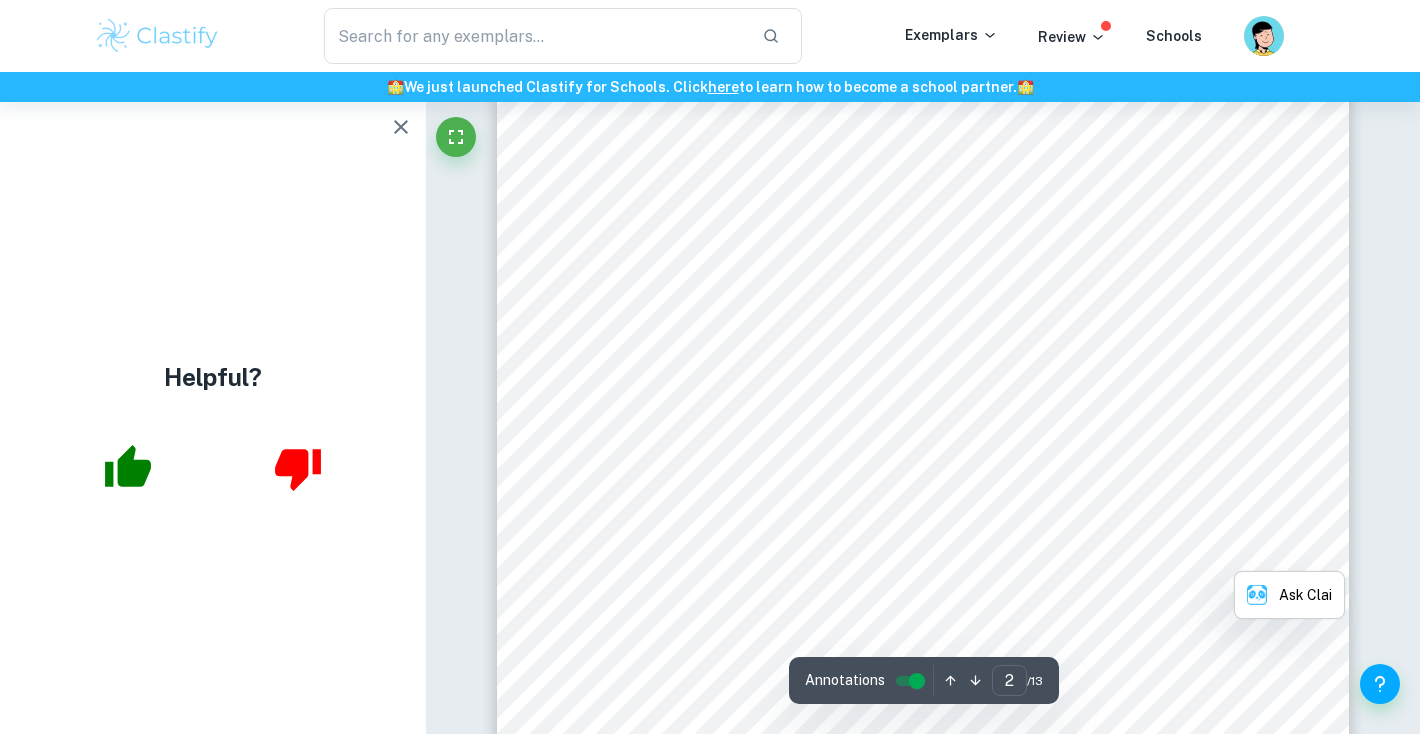 click on "IB Biology IA 2 This relationship will be used to determine the predict the amount of protein left in the solution after the pepsin has been given time to react with the albumin. Because the inhibition of pepsin activity will result in more albumen left over, it is hypothesised that the highest absorbance of solution will be observed when the solution is most alkaline, or when the most baking soda has been added. Hypothesis: As the mass of baking powder in the albumin-pepsin solution increases, the presence of proteins as indicated by the solution9s absorbance of light at 540nm will   increase   as pepsin activity slows and the albumin9s polypeptide chains remain intact. This is due to the strong alkalinity of [MEDICAL_DATA] which will cause the pH of the solution to rise increasingly as more baking soda is added, subsequently inhibiting pepsin activity as the pH deviates further from its optimal pH of 2. When biuret reagent is added, the   absorbance   of   light   at   540nm   will   be   directly" at bounding box center [923, 492] 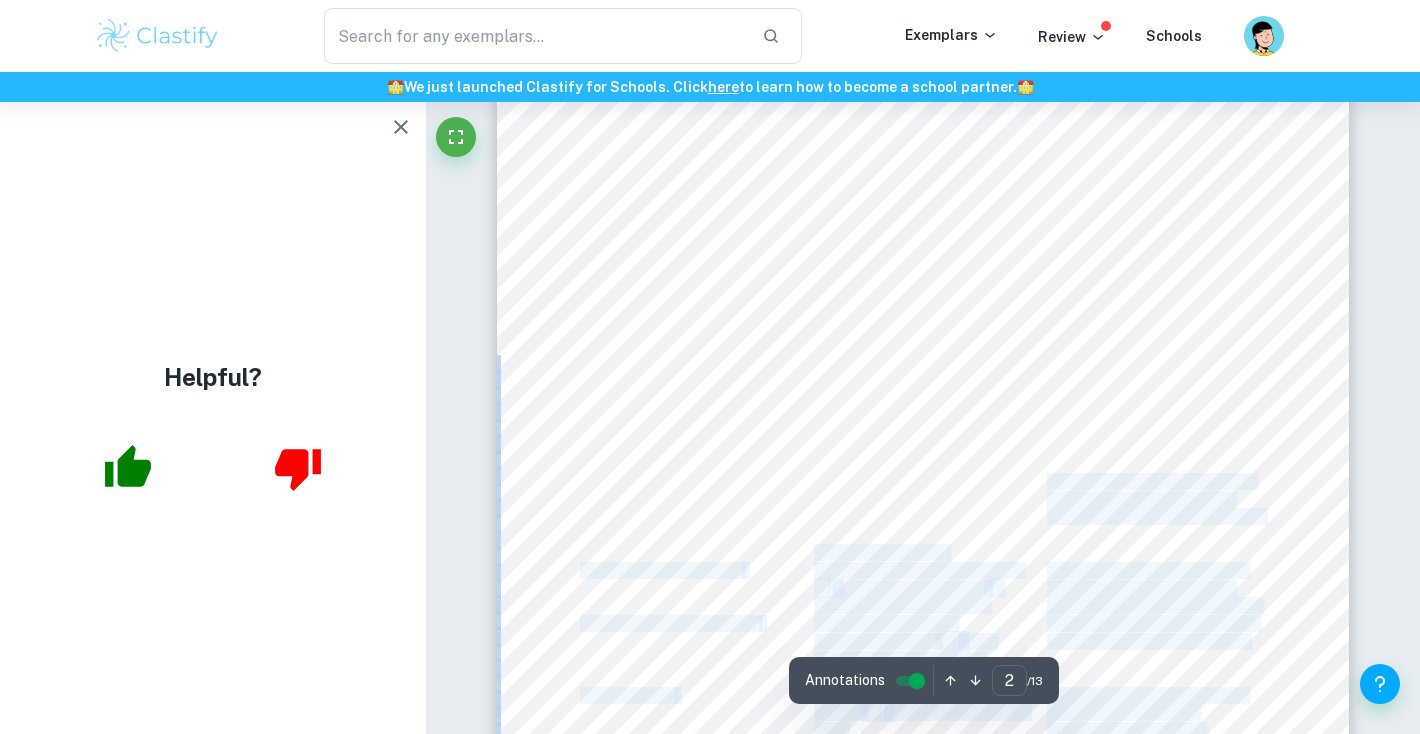 drag, startPoint x: 641, startPoint y: 358, endPoint x: 571, endPoint y: 344, distance: 71.38628 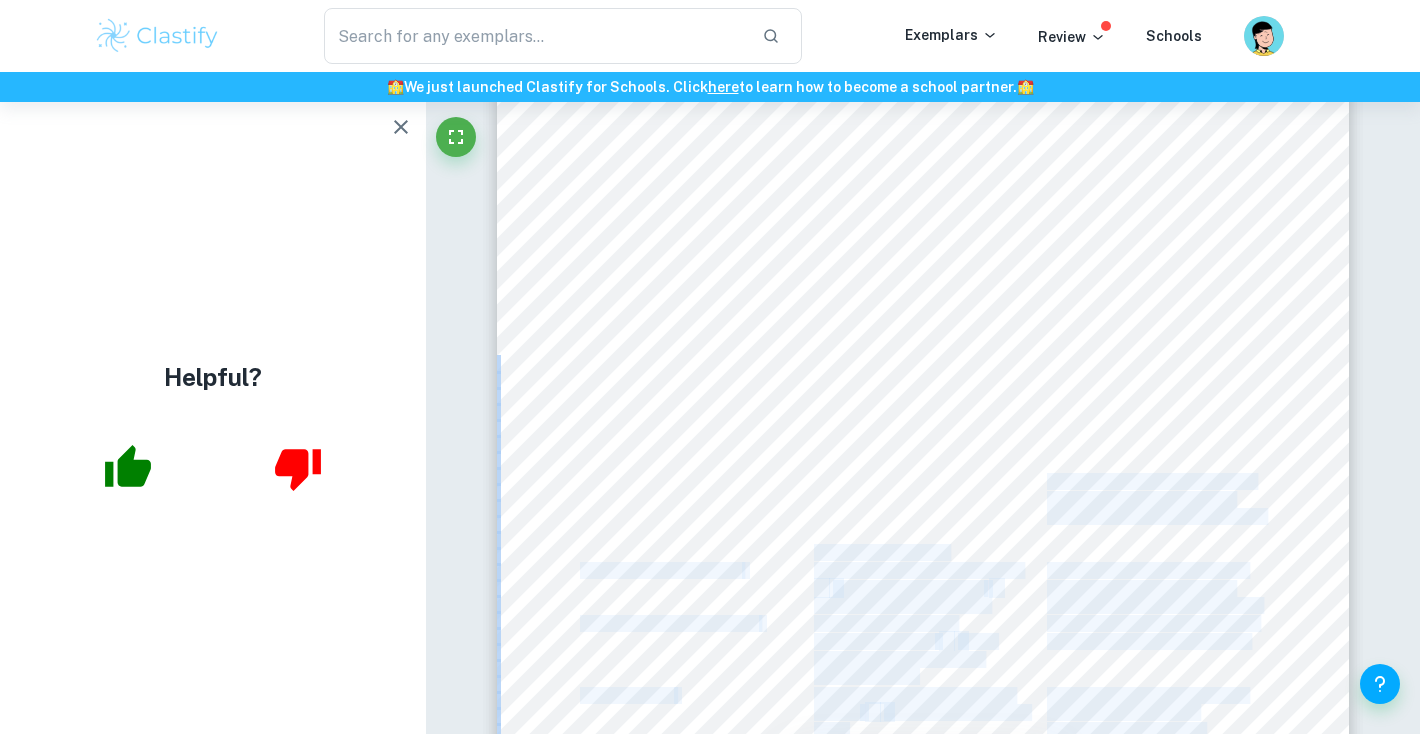 click at bounding box center [923, 492] 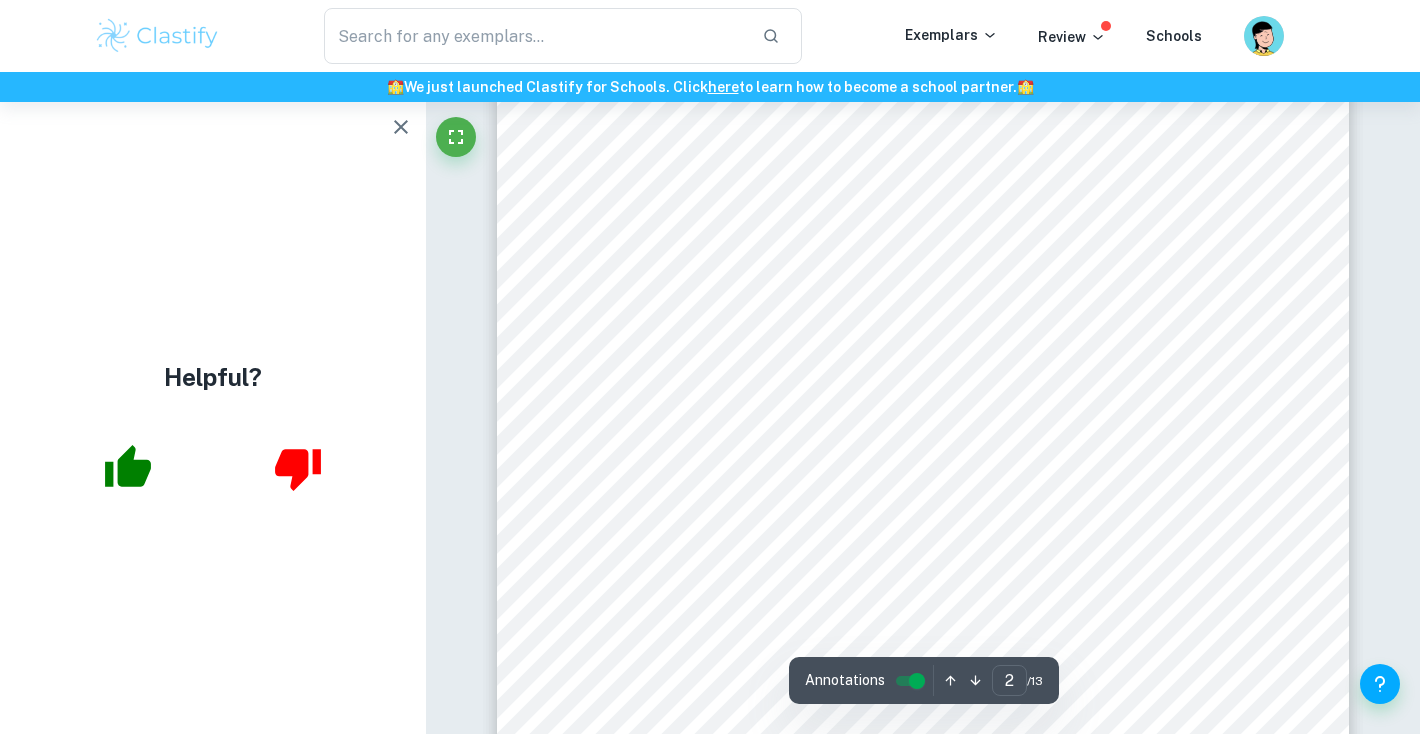 click on "IB Biology IA 2 This relationship will be used to determine the predict the amount of protein left in the solution after the pepsin has been given time to react with the albumin. Because the inhibition of pepsin activity will result in more albumen left over, it is hypothesised that the highest absorbance of solution will be observed when the solution is most alkaline, or when the most baking soda has been added. Hypothesis: As the mass of baking powder in the albumin-pepsin solution increases, the presence of proteins as indicated by the solution9s absorbance of light at 540nm will   increase   as pepsin activity slows and the albumin9s polypeptide chains remain intact. This is due to the strong alkalinity of [MEDICAL_DATA] which will cause the pH of the solution to rise increasingly as more baking soda is added, subsequently inhibiting pepsin activity as the pH deviates further from its optimal pH of 2. When biuret reagent is added, the   absorbance   of   light   at   540nm   will   be   directly" at bounding box center (923, 492) 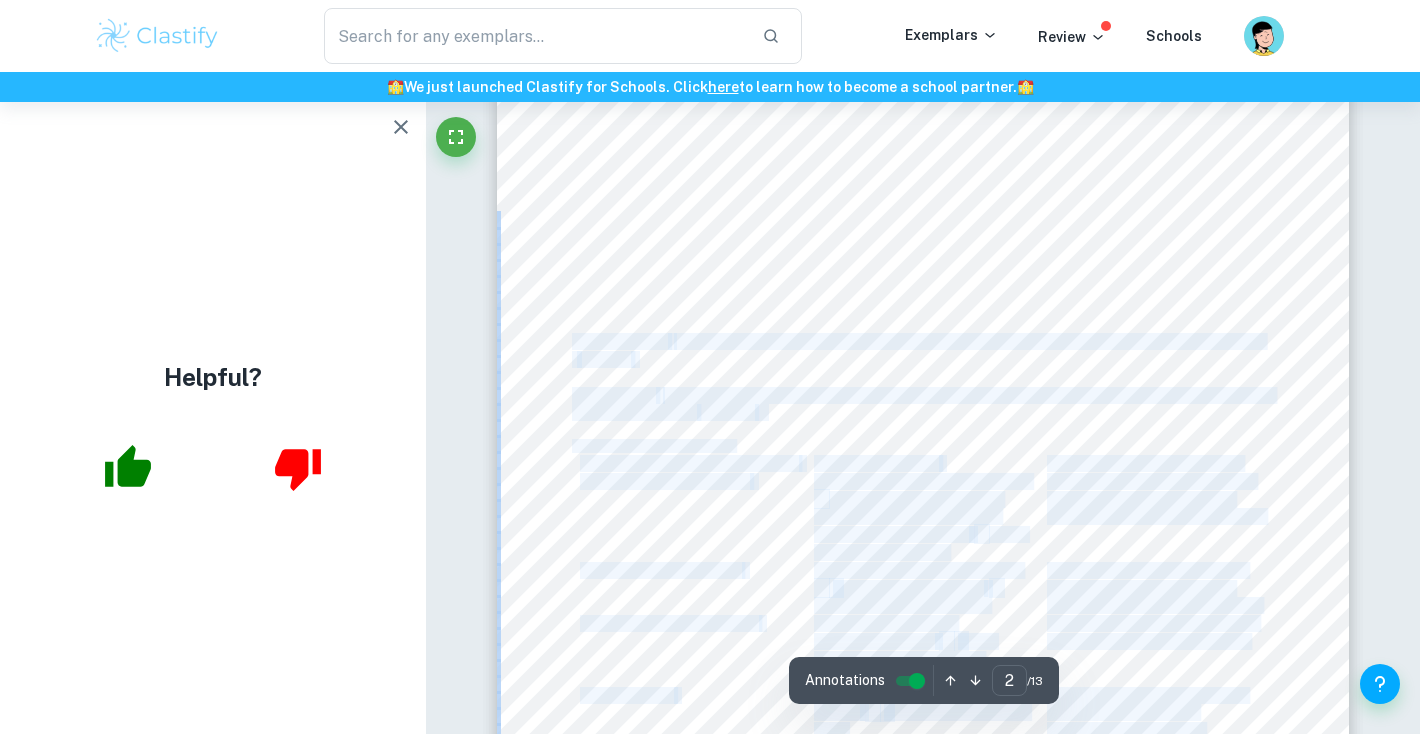copy on "Loremipsumd:   Sita co adipis elitseddoei (4t, 1.9i, 5.2u, 6.5l, 3.7e), dolorema al enimadmini venia ( ±9.64q) . Nostrudex:   Ull laborisnis al exeac co duisaute ir 072in reprehen vo VELIT essecillumfu nul PARIA excepteu ( ±7.319S ). Occae 4. Cupidatatn Proidents Culpaquiof de Mollitani Idestlab   Perspi und omnisis   Natuse vo accusan/doloremque Laudantiumtot re aperiam   Eaquei quaeabilloinv ve quasiar b vitaed explic nemoenim ip quiav aspe au odit fugitcons magnido eosra se nesci   n porro quisquamdo ad numqu. Eiusmodit 3% incidun magnamqu etiamm solutanobiselig opt cumqu nihi impeditq pla fac possim. Assumendarepe te autemq   Offici debitisrerumn sa evenie v   repudi recusa itaqueea   h tenet sapientede re volup. Maioresal 7% perfer doloribu asperi repellatminimno exe ullam corp suscipit lab ali commod Cons qu maximemollit moles   Harumquid rerumf ex distinctiona liber   t   cumso nobise optiocum nih im min quodmaxi pl fA. Possi omnislorem ipsum do sitam 9c ad elit seddoeiusmod tempo. iN ut laboreet   ..." 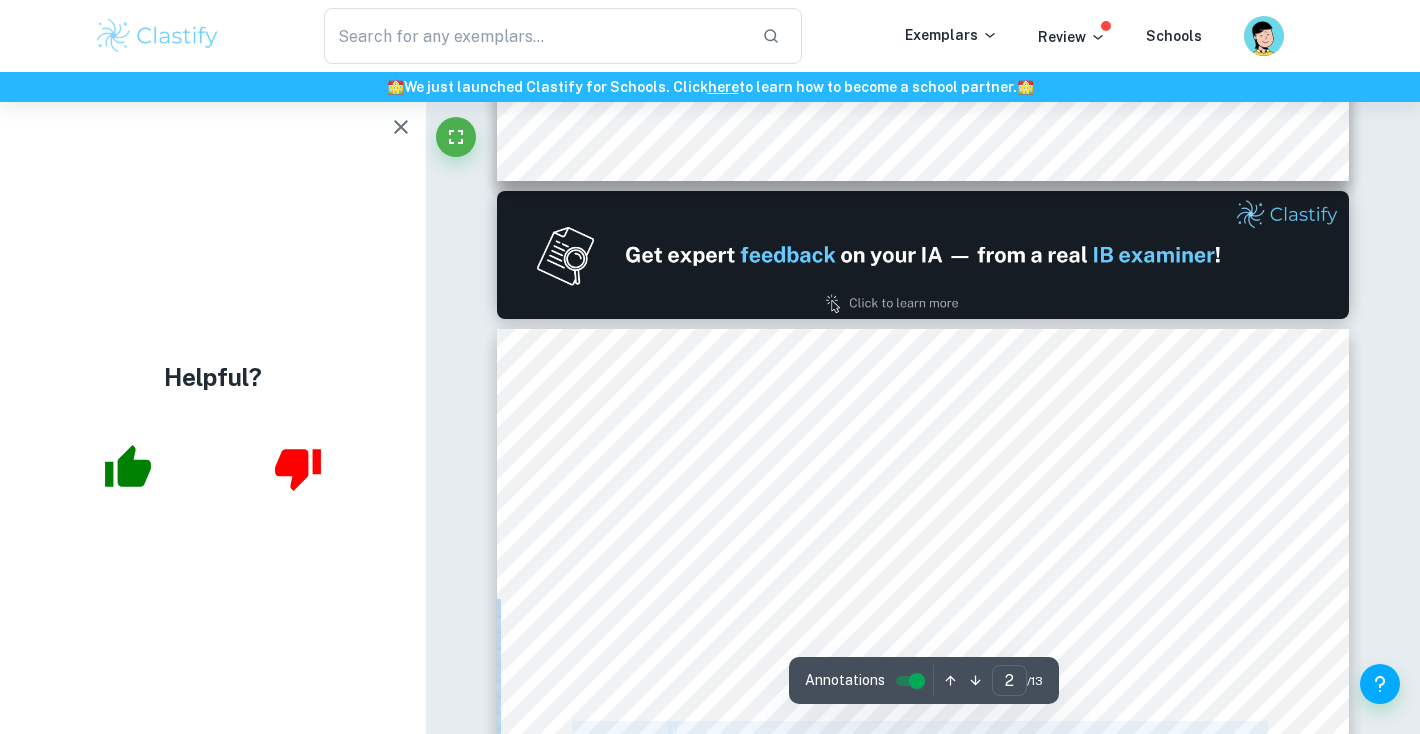scroll, scrollTop: 307, scrollLeft: 0, axis: vertical 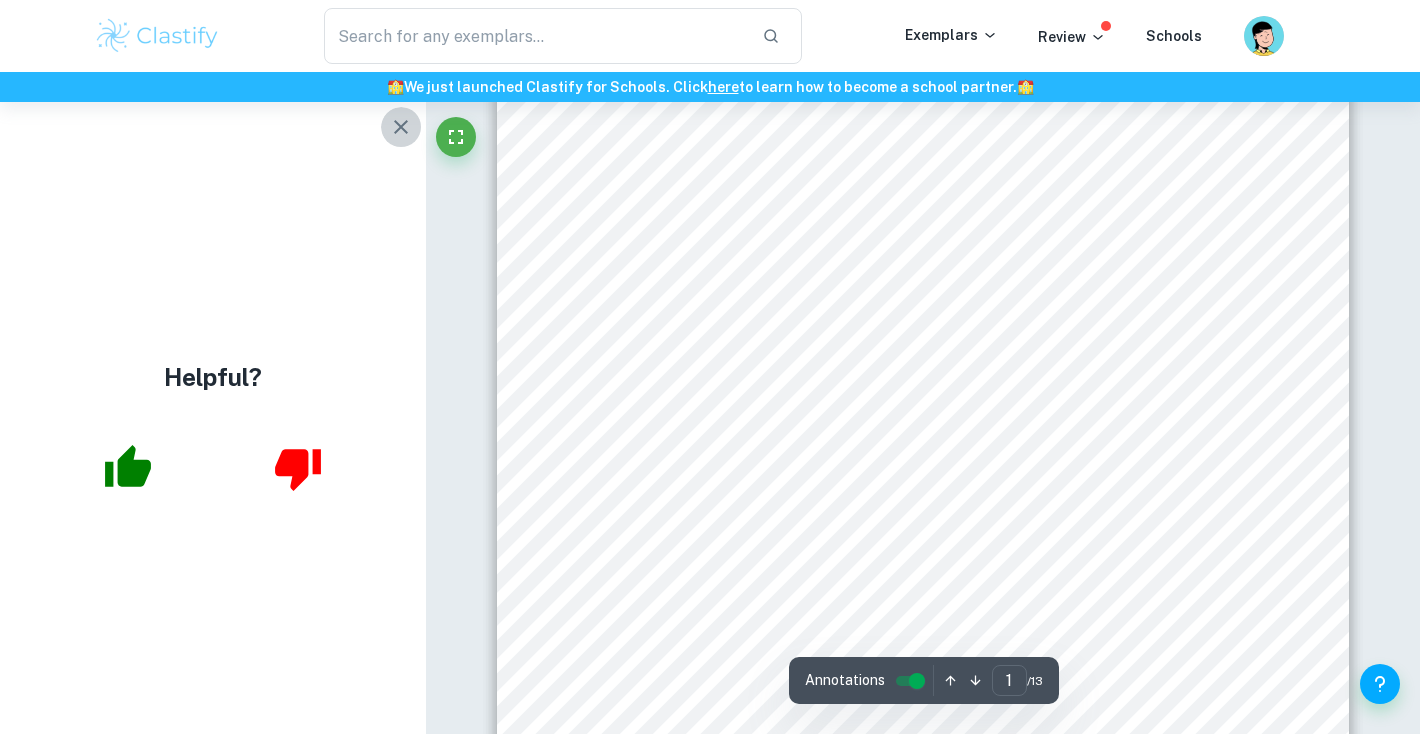 click 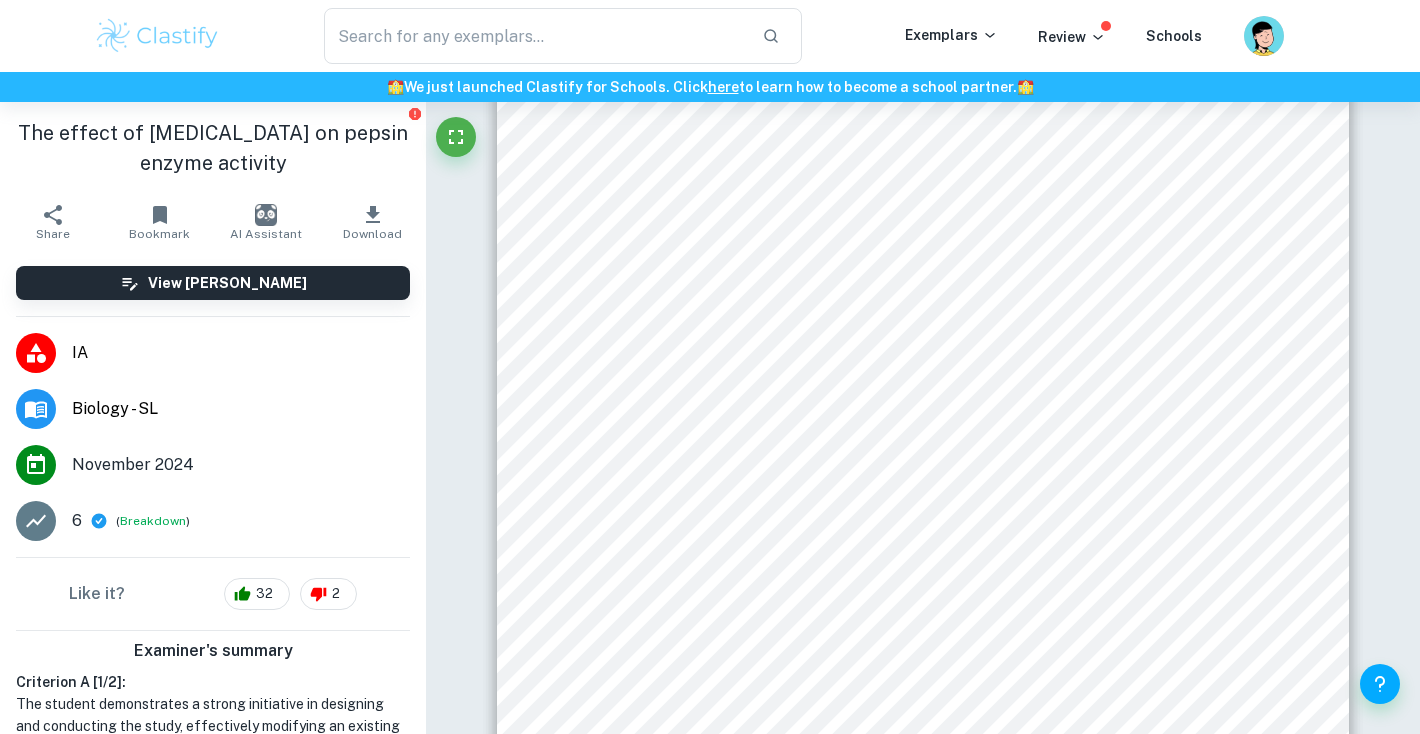 scroll, scrollTop: 0, scrollLeft: 0, axis: both 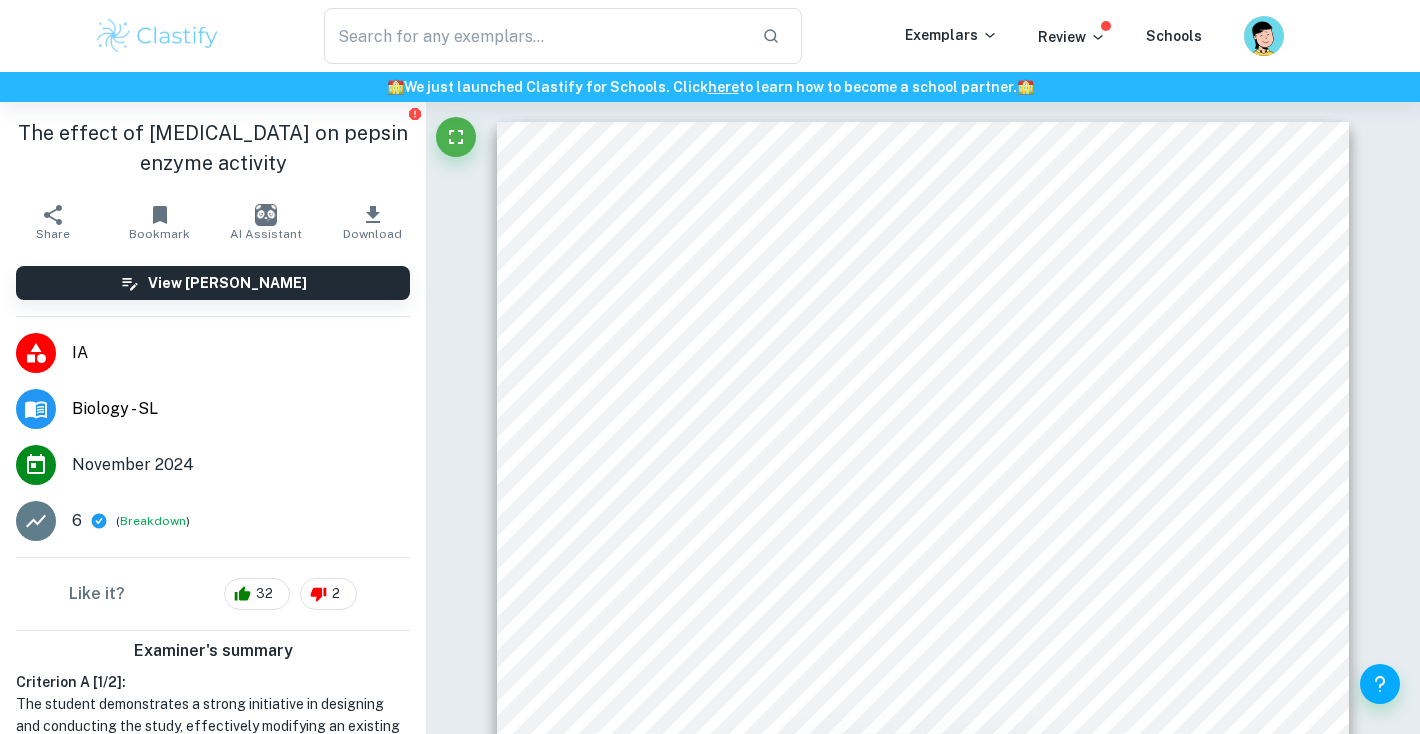 click on "IA" at bounding box center [241, 353] 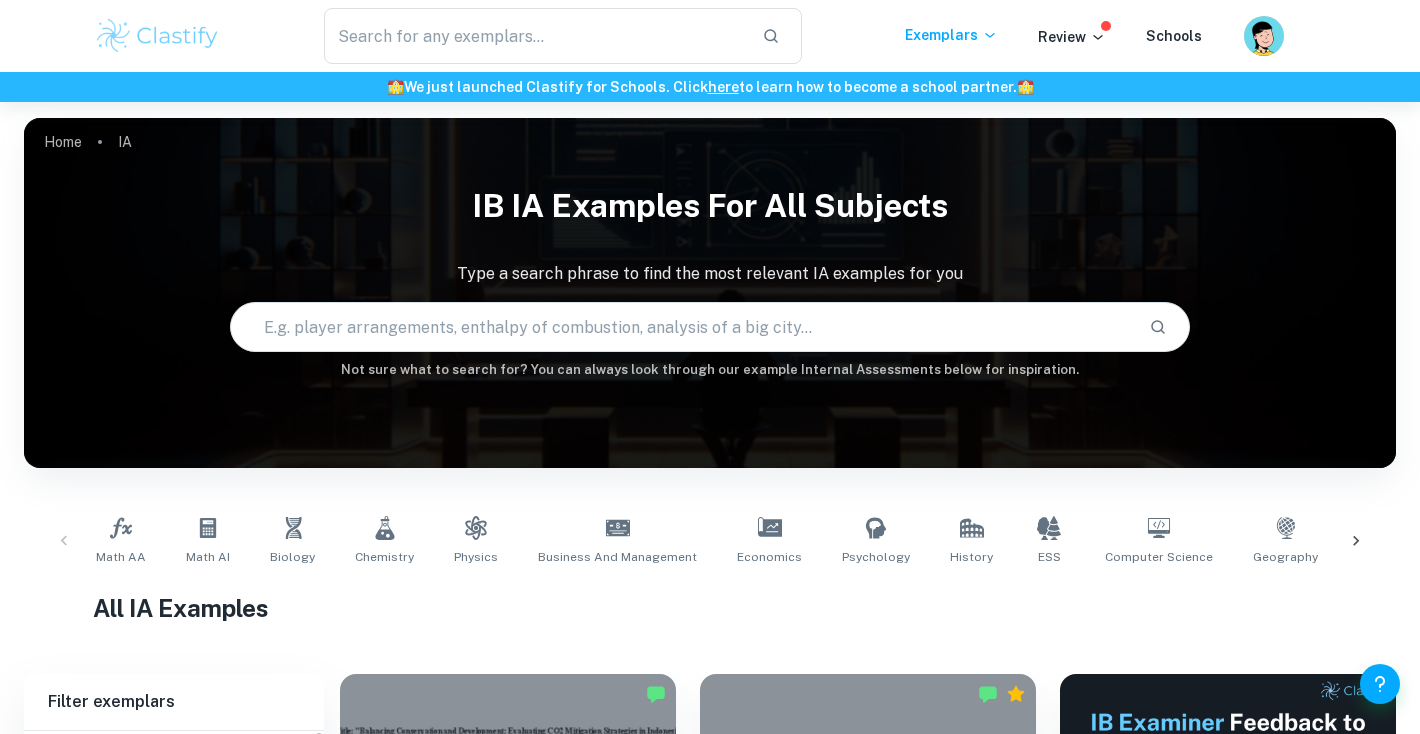 scroll, scrollTop: 963, scrollLeft: 0, axis: vertical 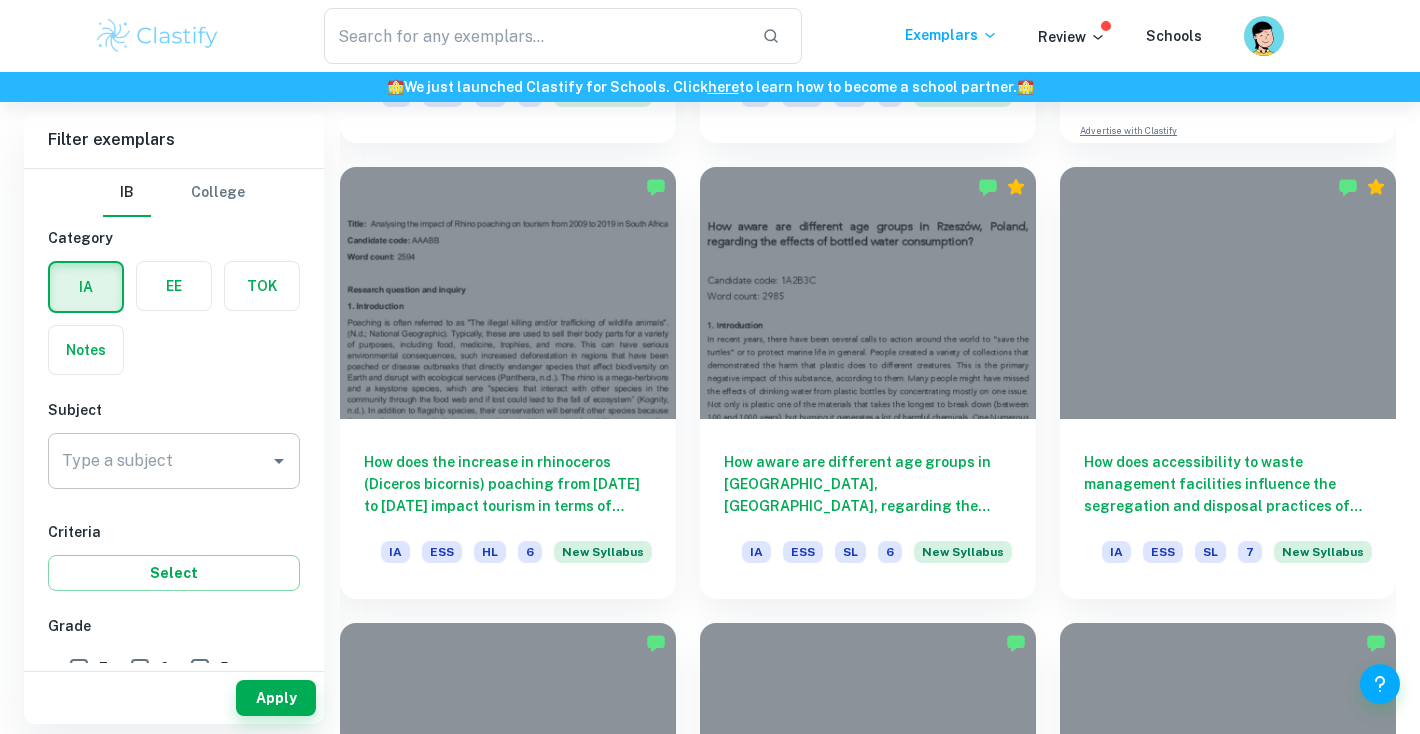click on "Type a subject" at bounding box center [159, 461] 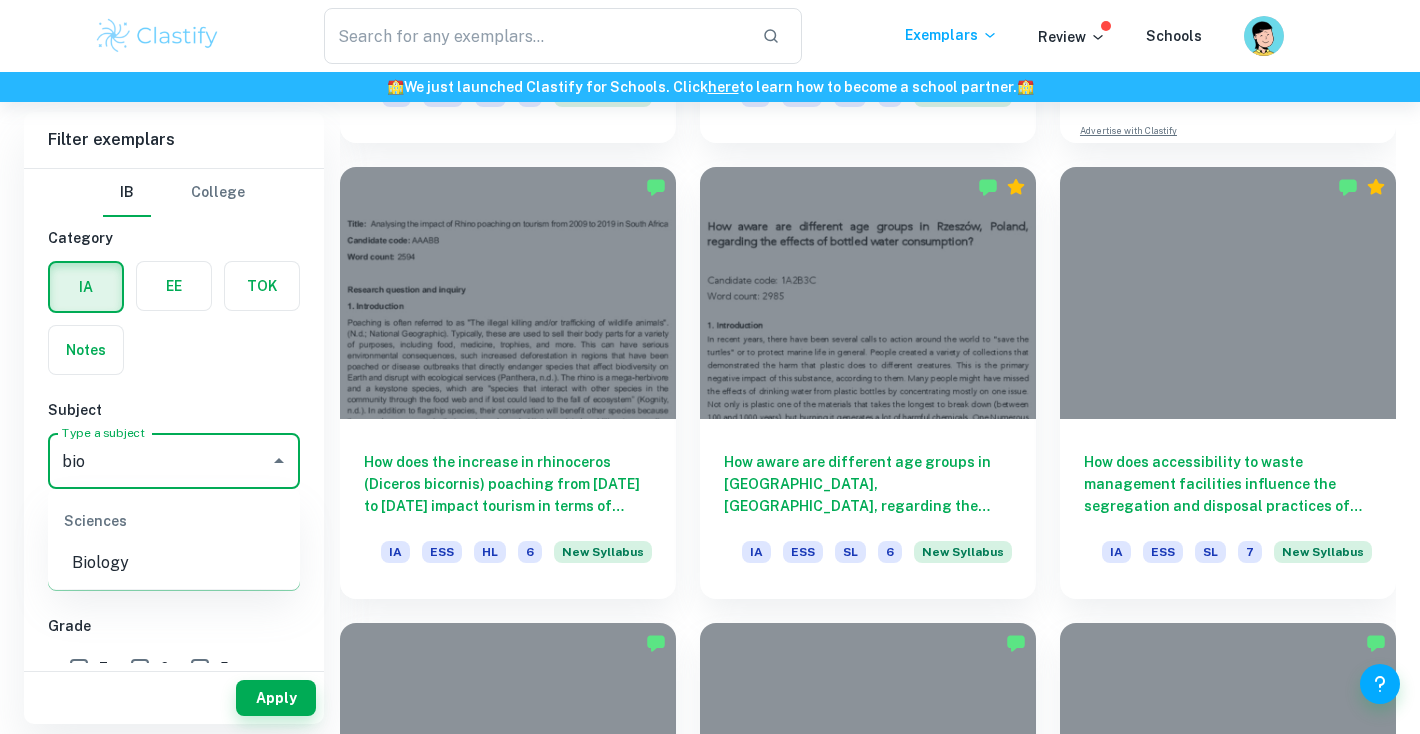 click on "Biology" at bounding box center [174, 563] 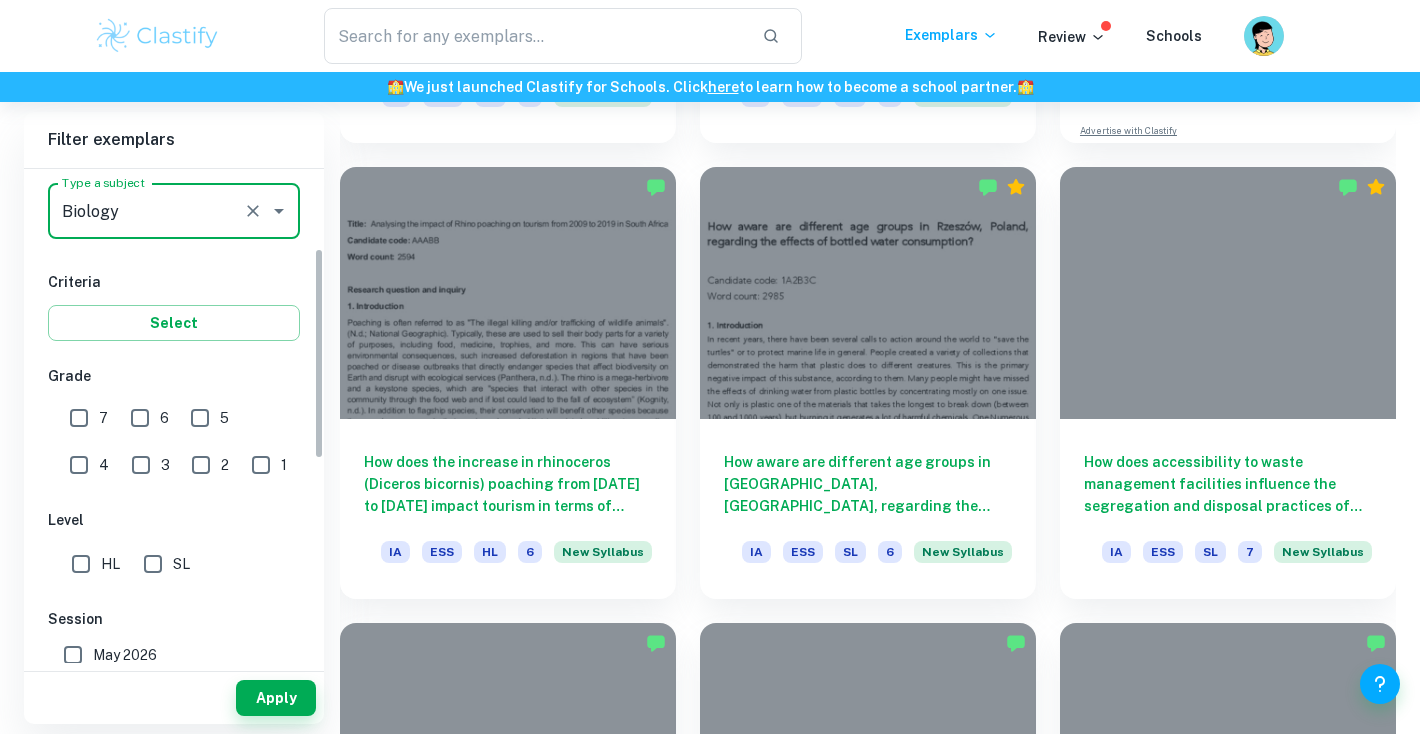scroll, scrollTop: 259, scrollLeft: 0, axis: vertical 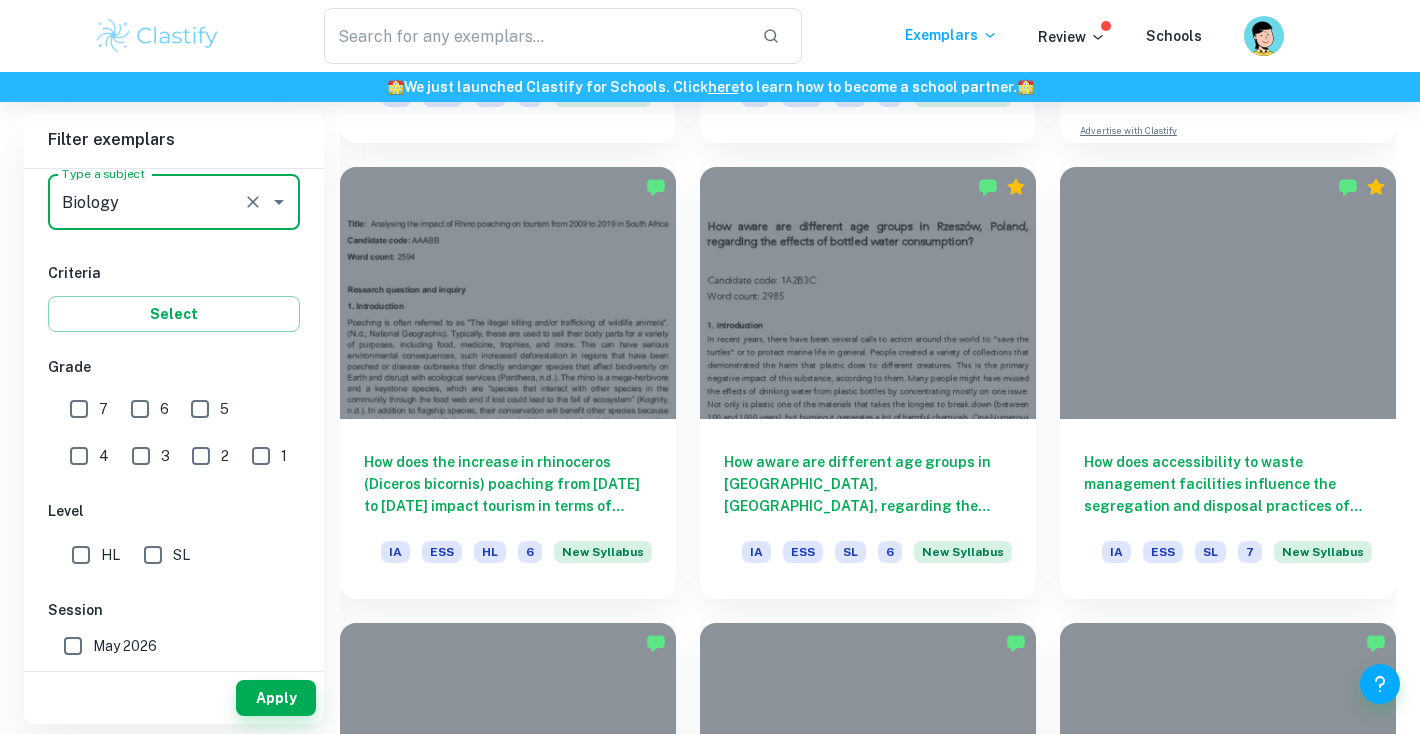type on "Biology" 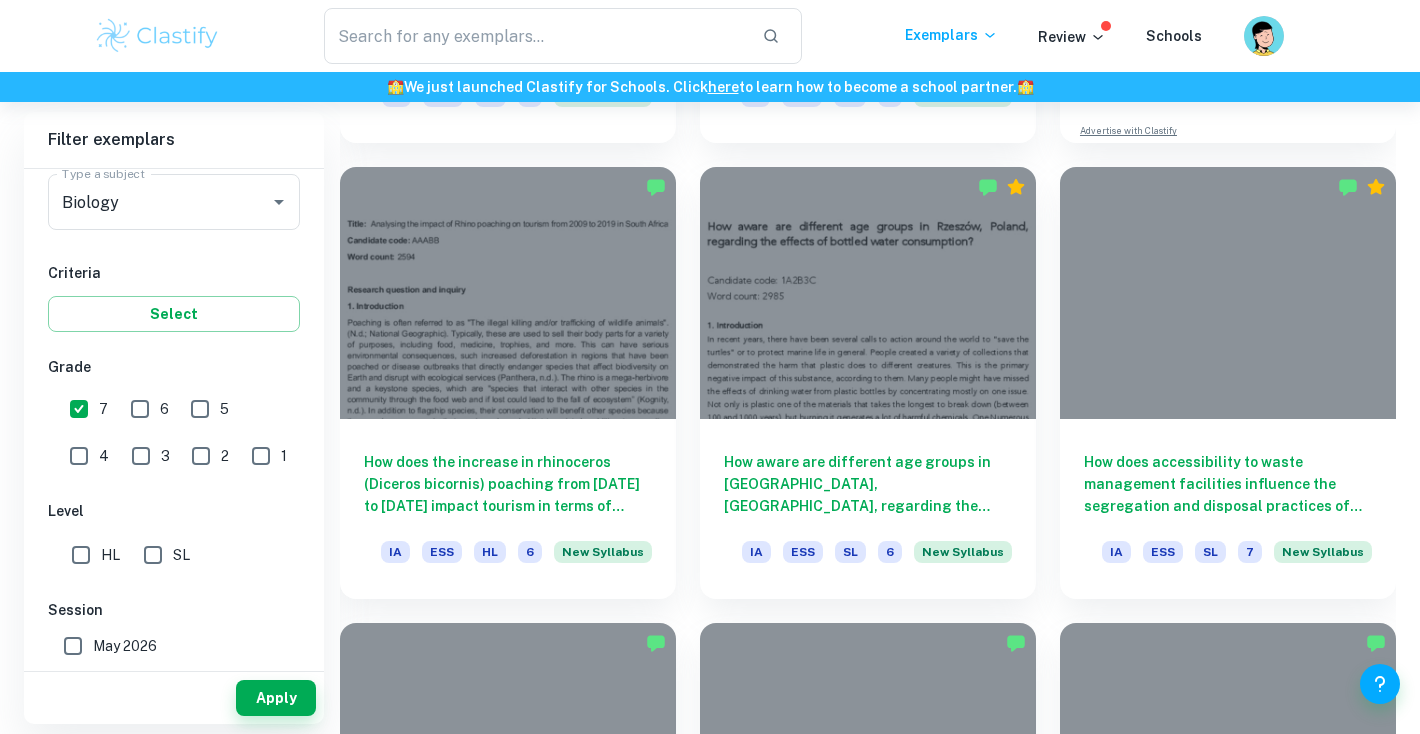 click on "SL" at bounding box center (153, 555) 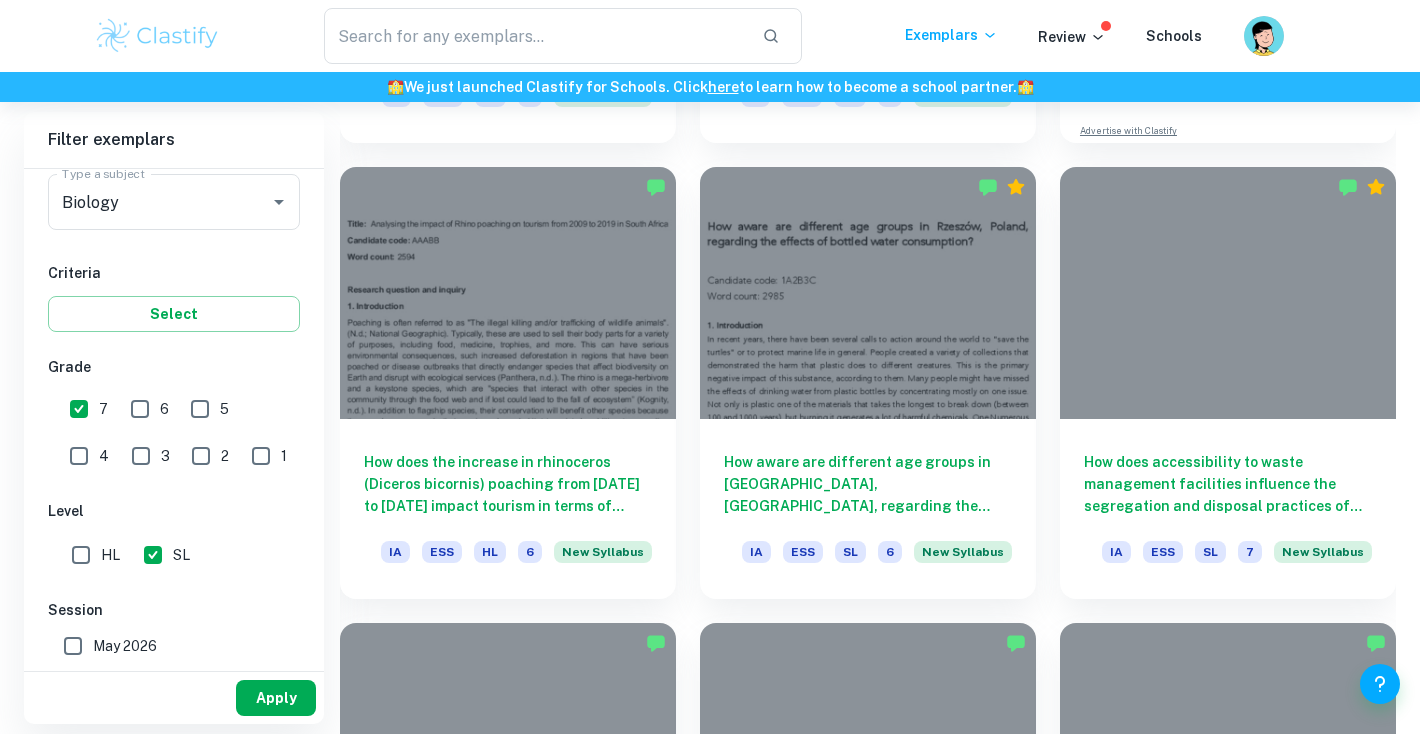 click on "Apply" at bounding box center [276, 698] 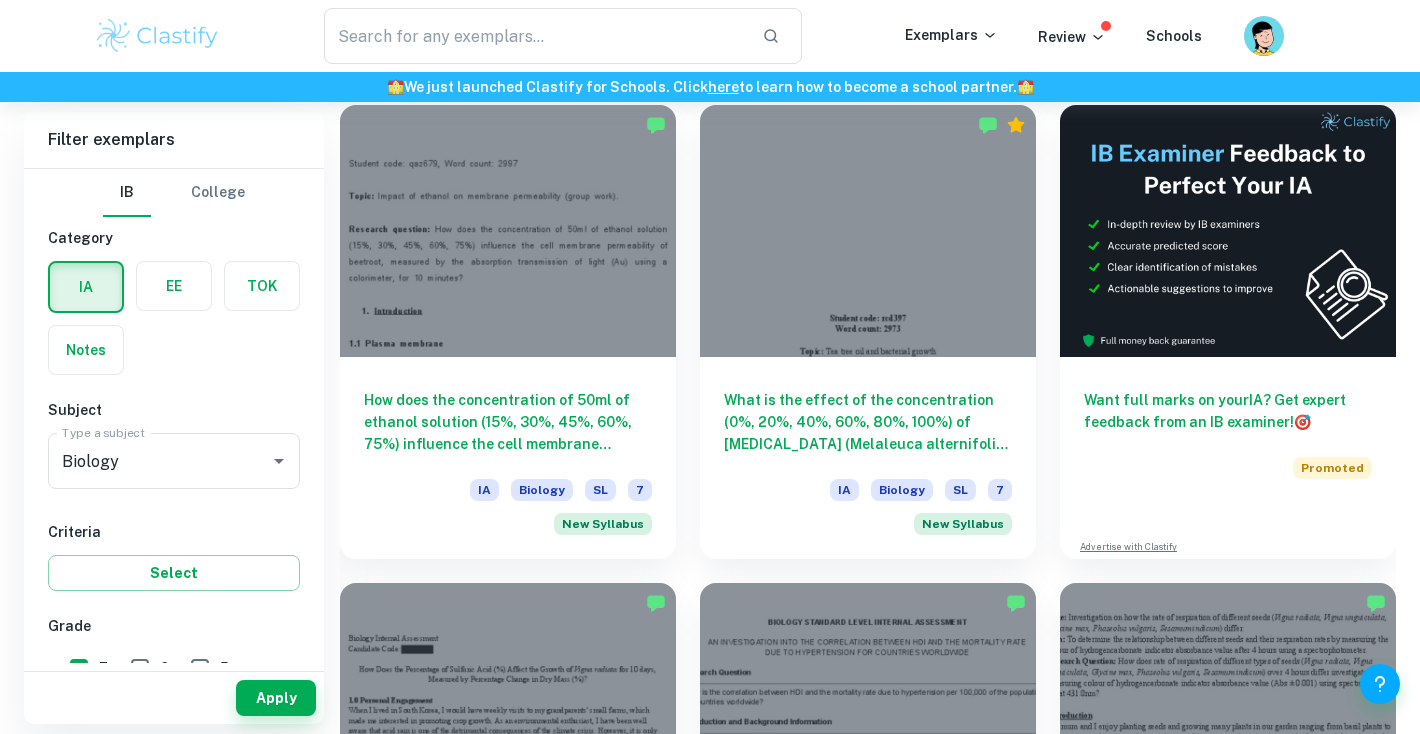 scroll, scrollTop: 634, scrollLeft: 0, axis: vertical 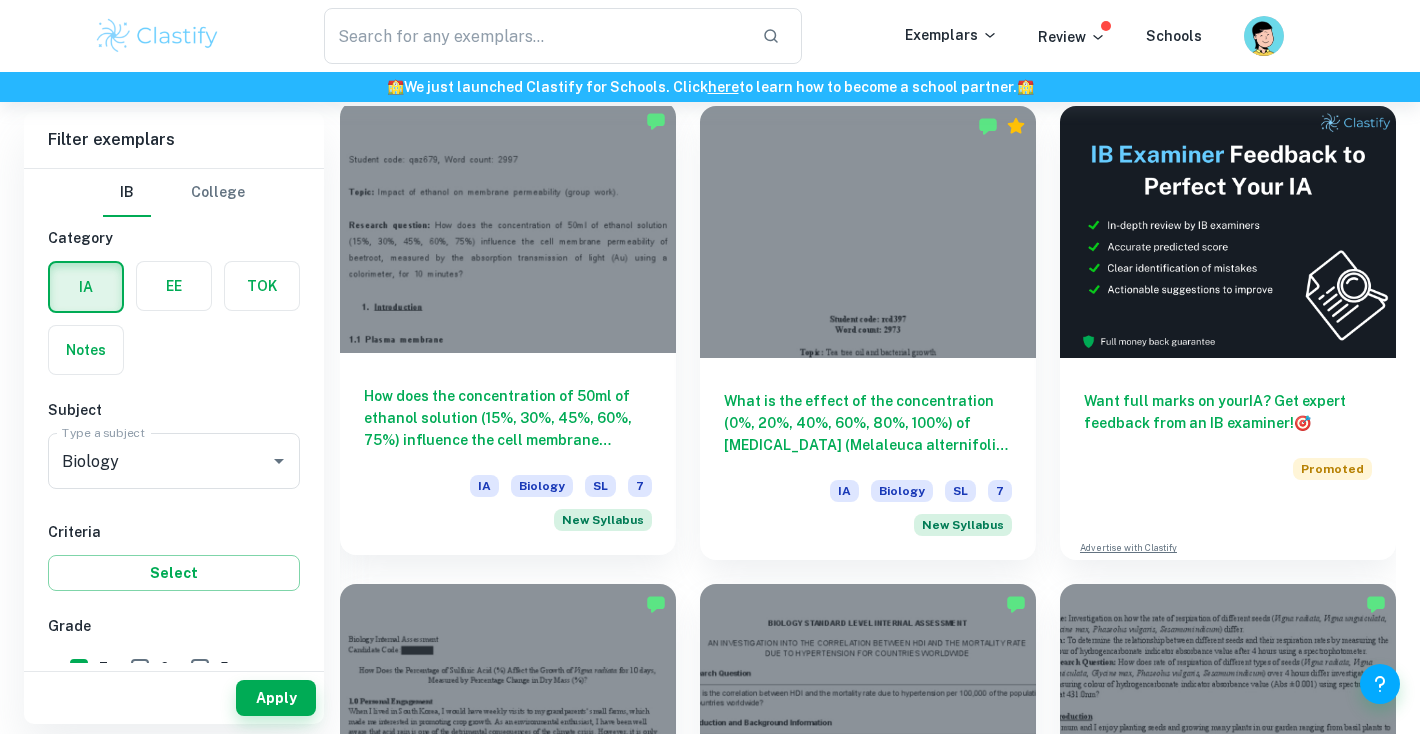 click on "How does the concentration of 50ml of ethanol solution (15%, 30%, 45%, 60%, 75%) influence the cell membrane permeability of beetroot, measured by the absorption transmission of light (Au) using a colorimeter, for 10 minutes?" at bounding box center (508, 418) 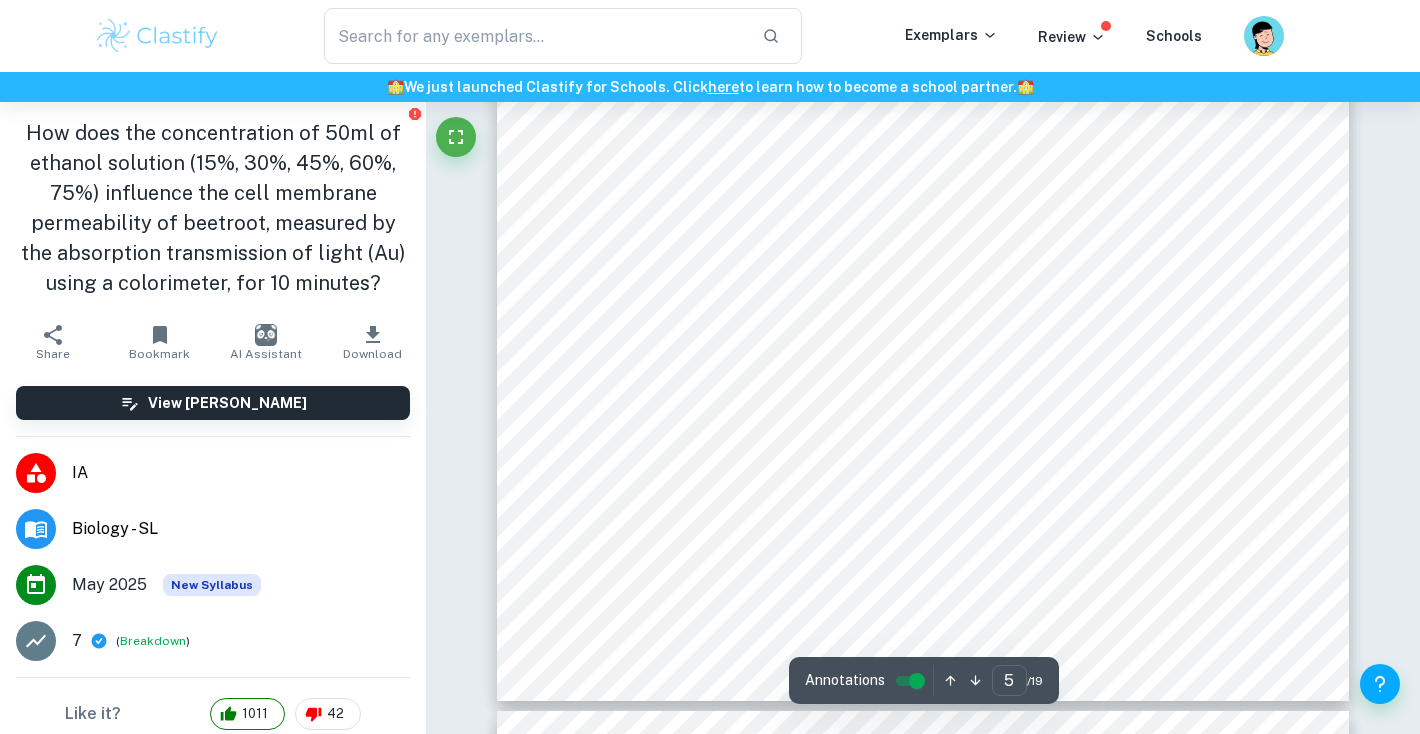 scroll, scrollTop: 5625, scrollLeft: 0, axis: vertical 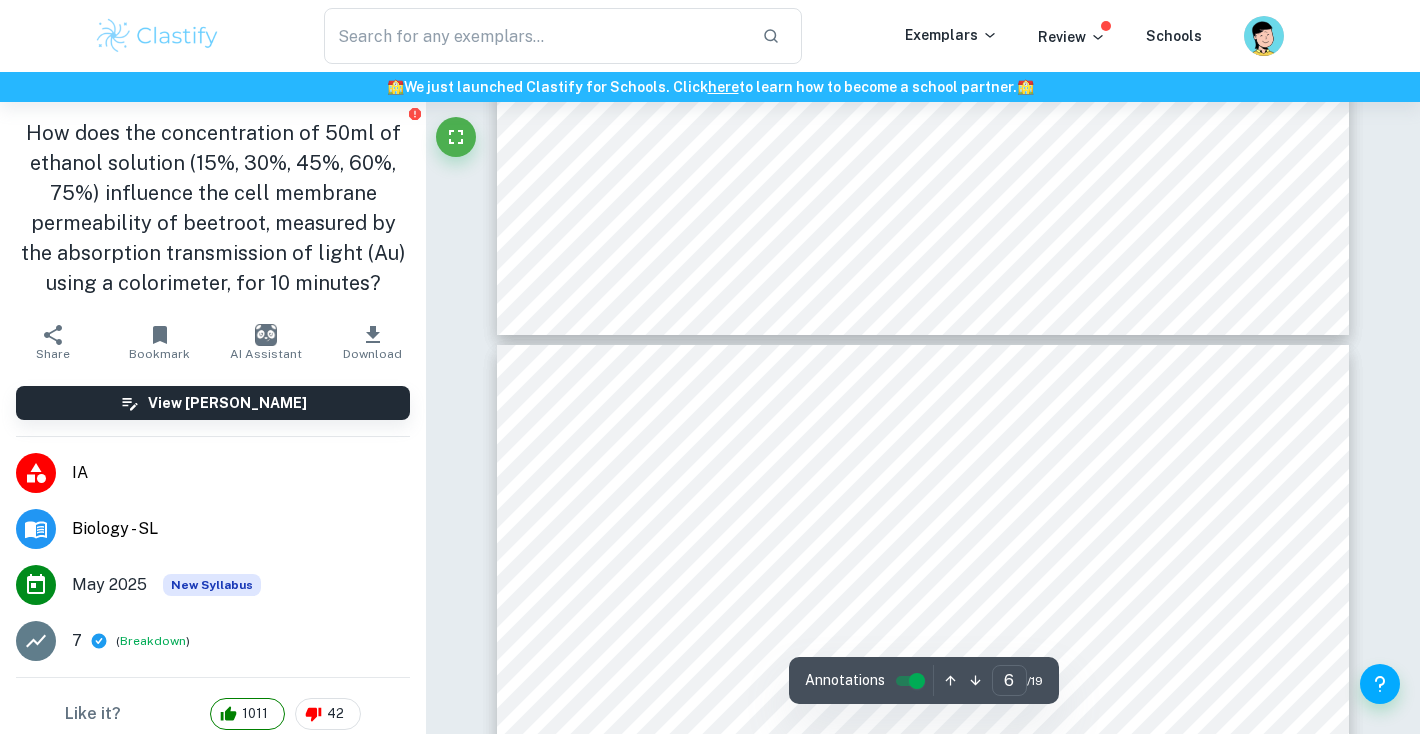 type on "5" 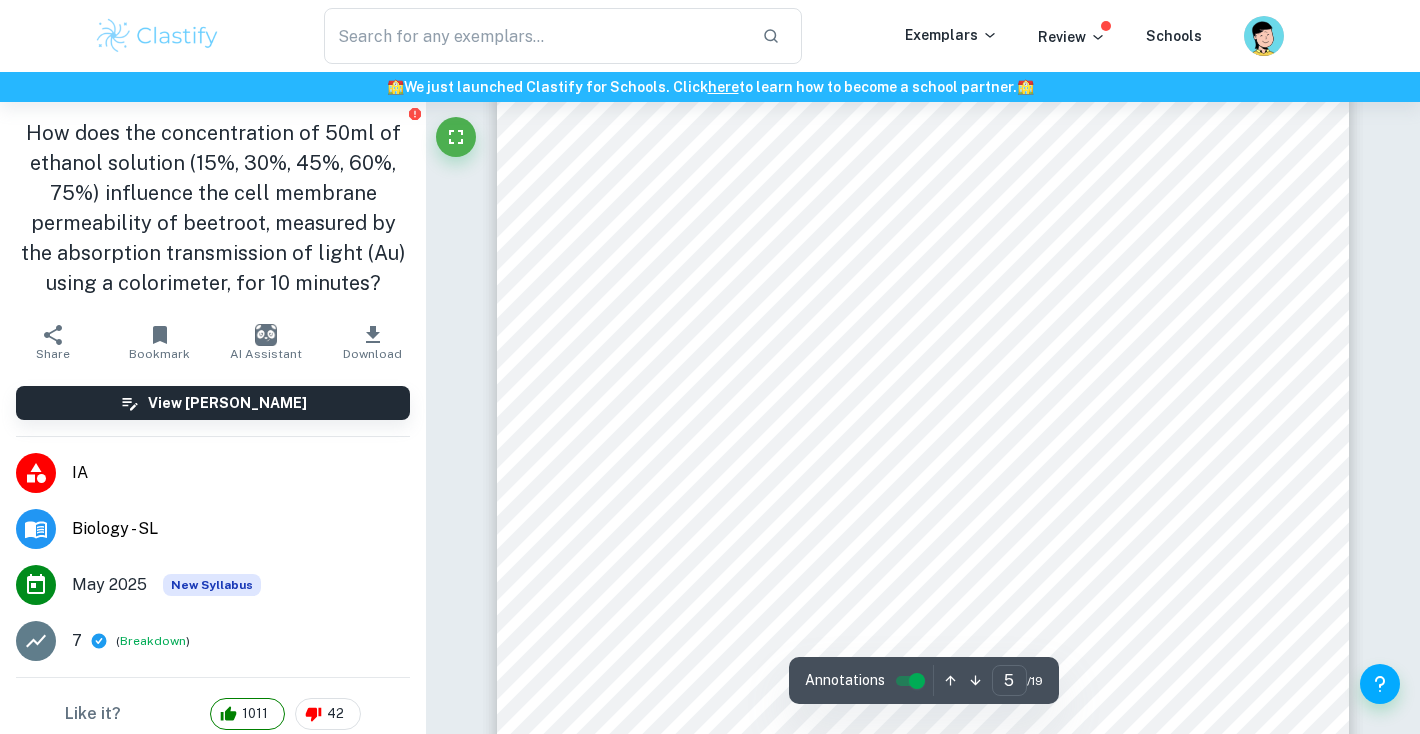 scroll, scrollTop: 5204, scrollLeft: 0, axis: vertical 